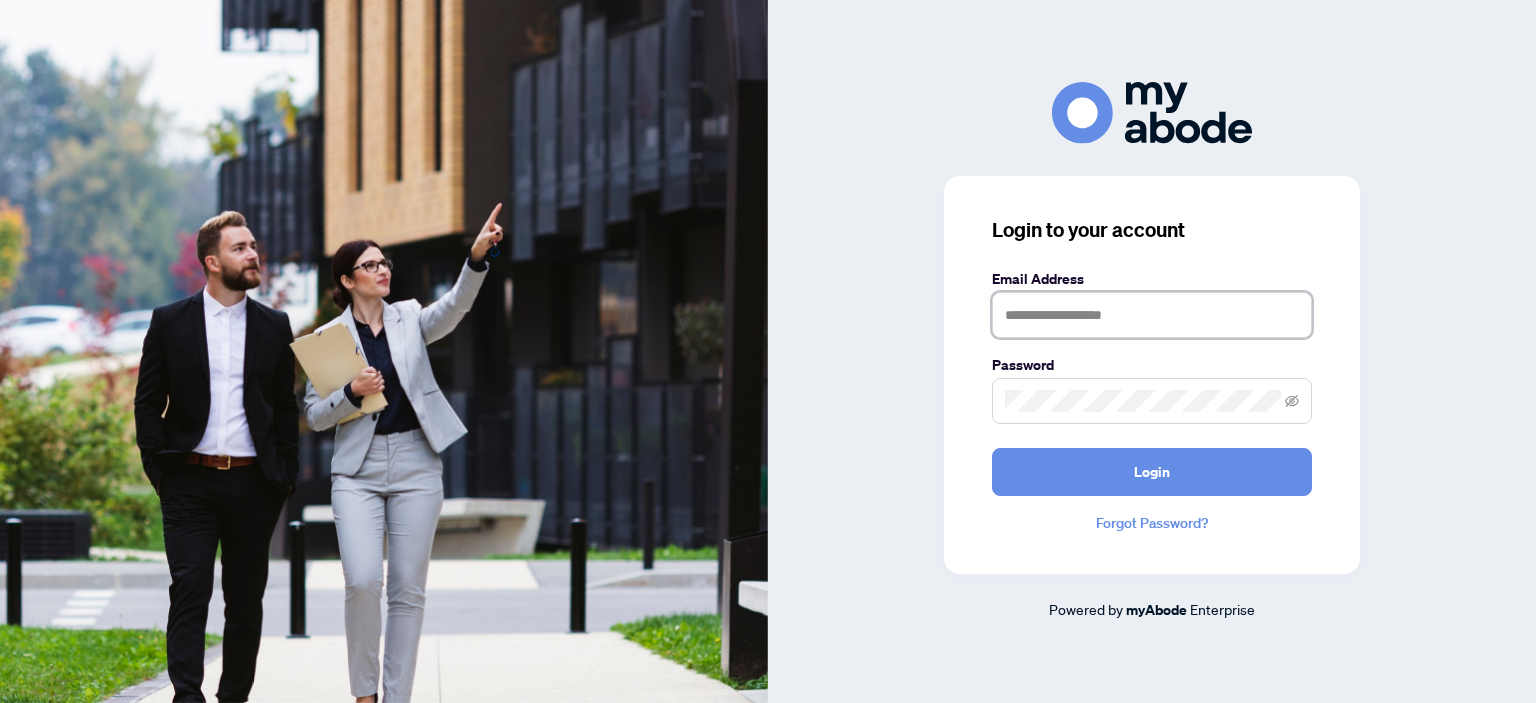 click at bounding box center [1152, 315] 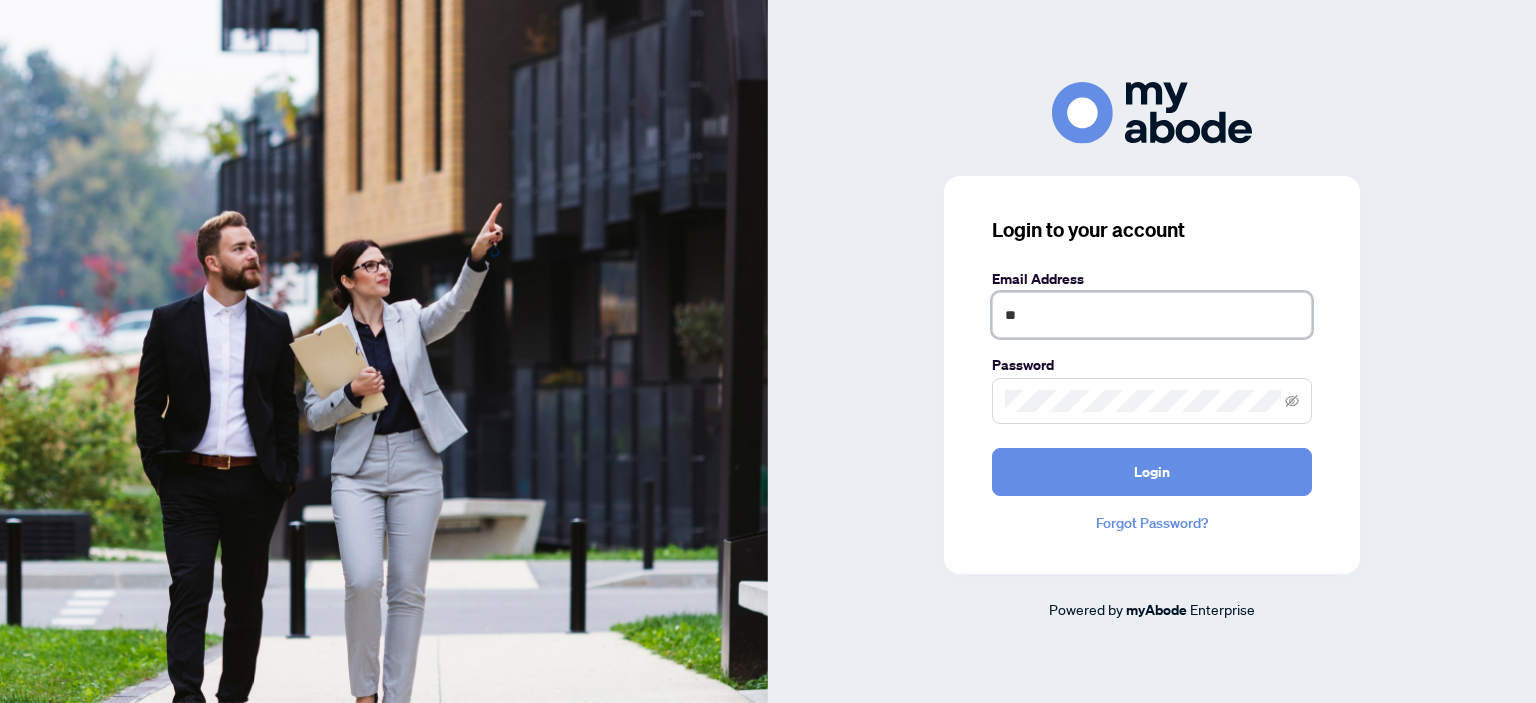 type on "**********" 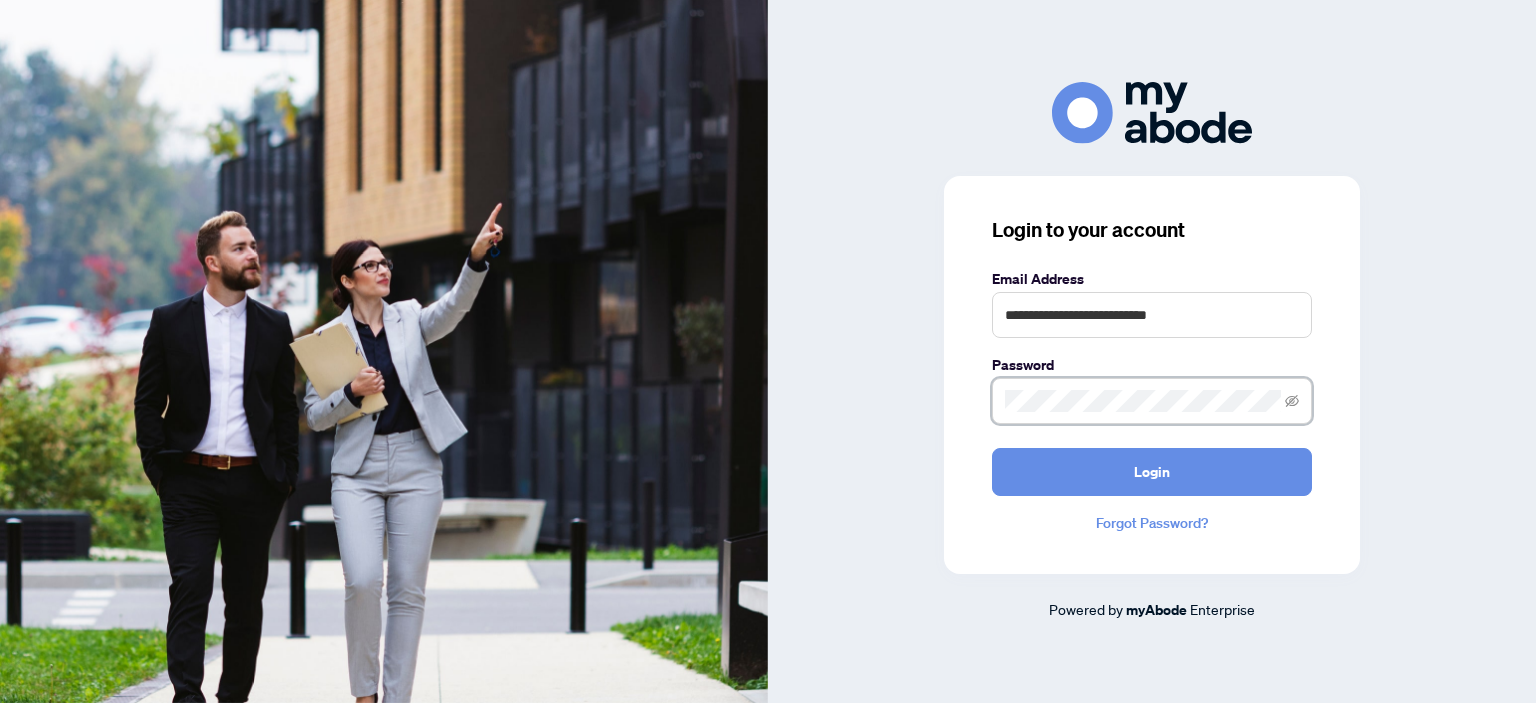 click on "Login" at bounding box center (1152, 472) 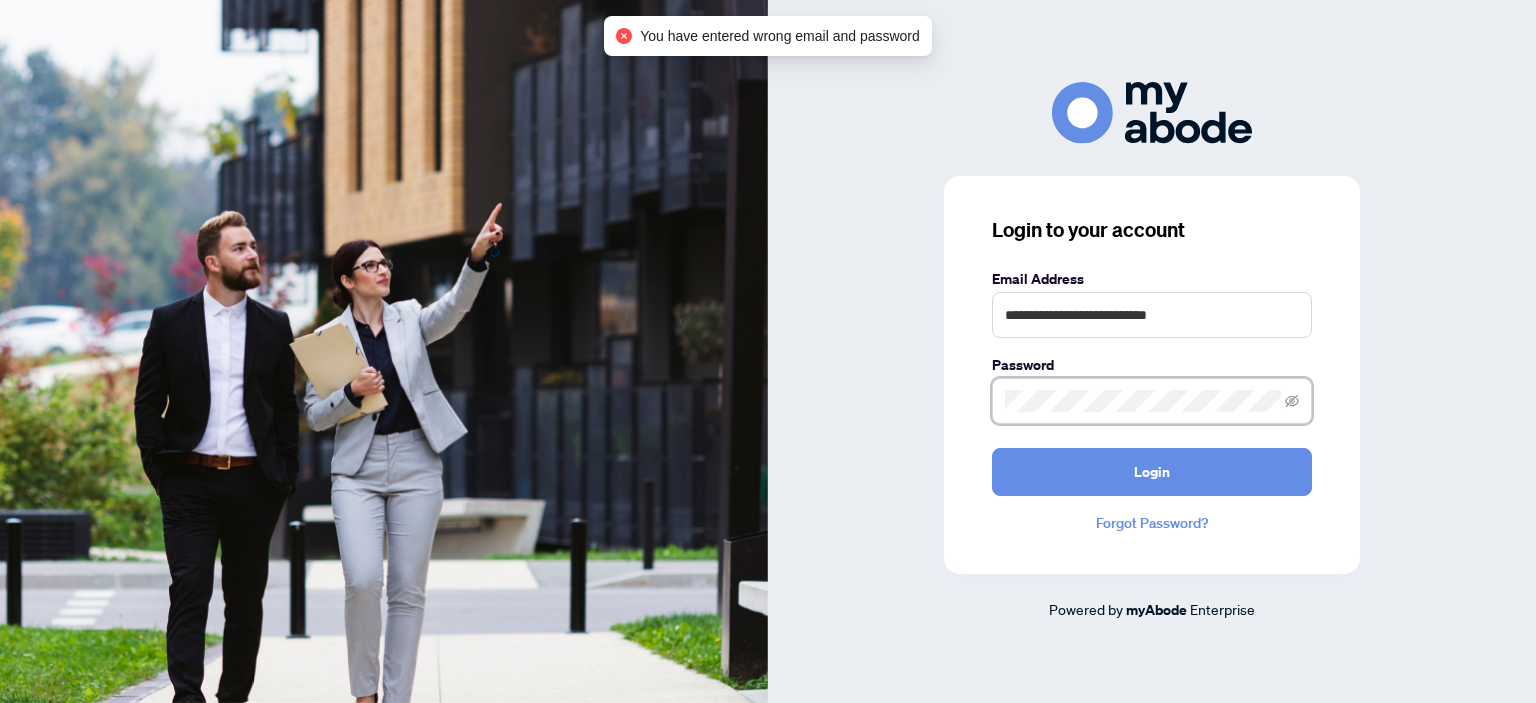 click on "**********" at bounding box center (1152, 351) 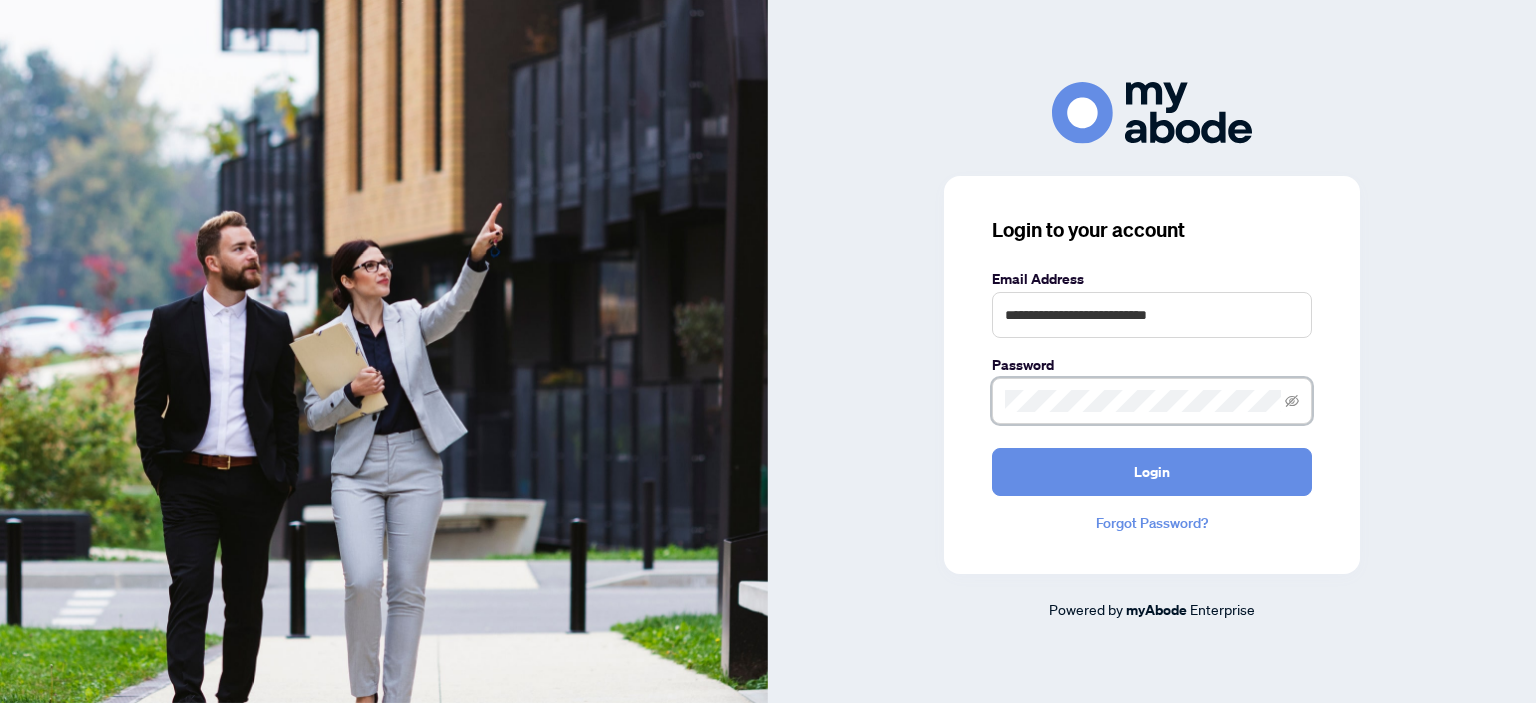 click on "Login" at bounding box center [1152, 472] 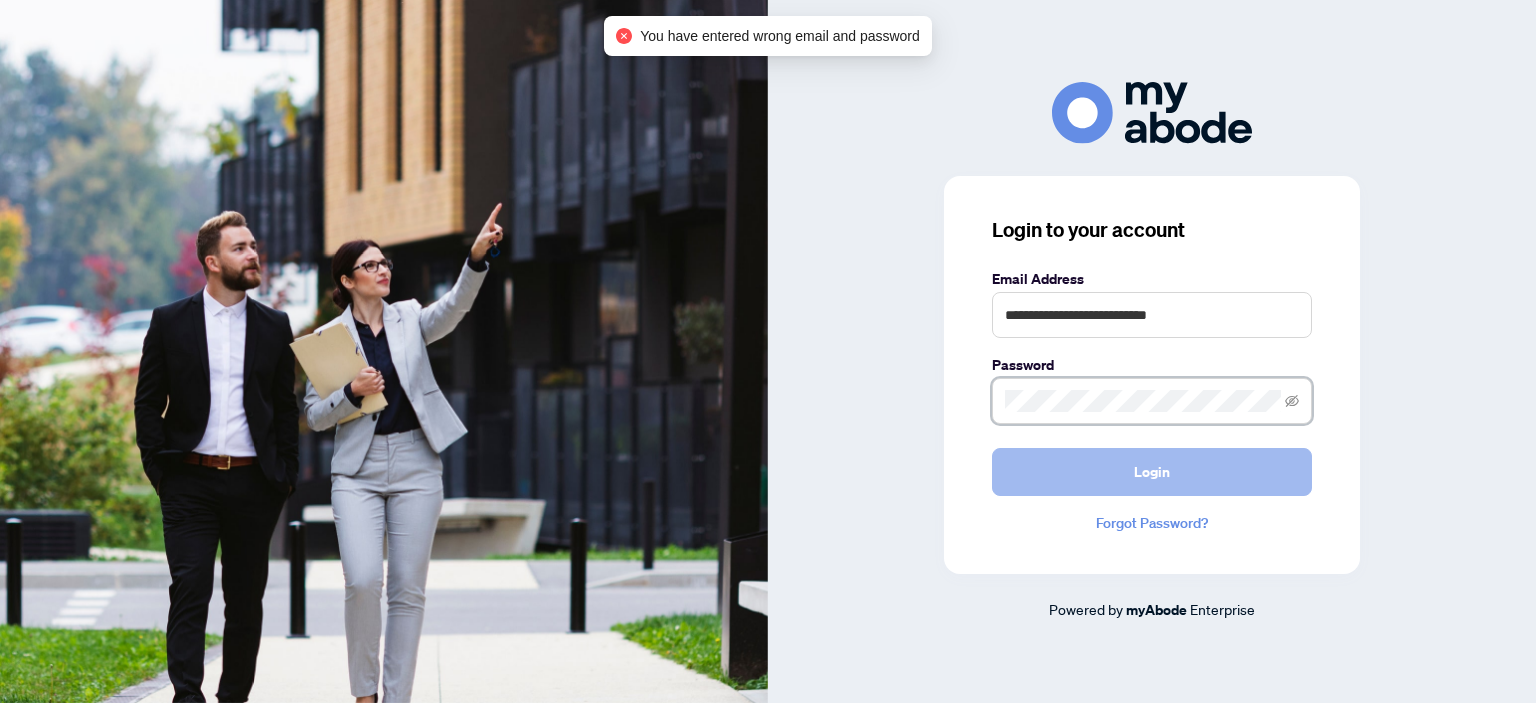 scroll, scrollTop: 0, scrollLeft: 0, axis: both 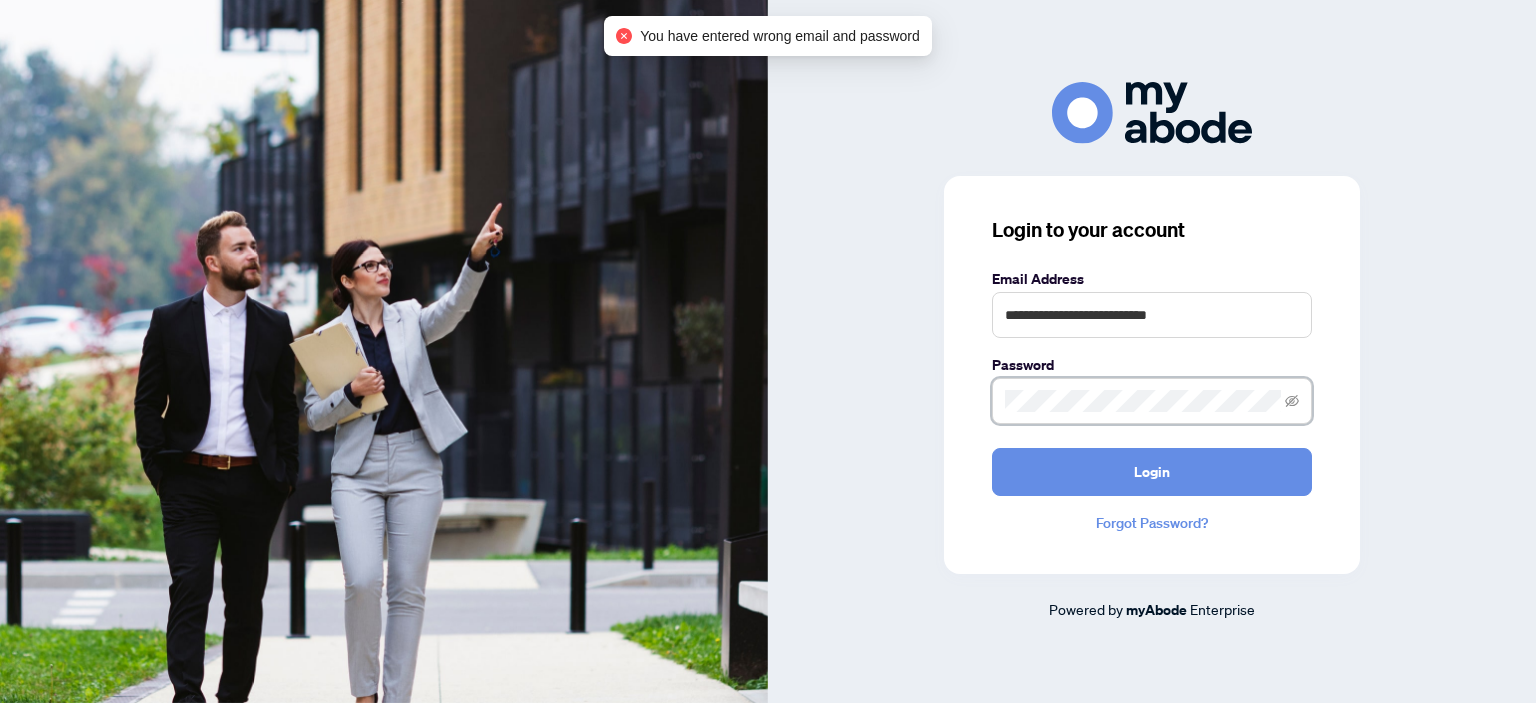 click on "**********" at bounding box center [1152, 351] 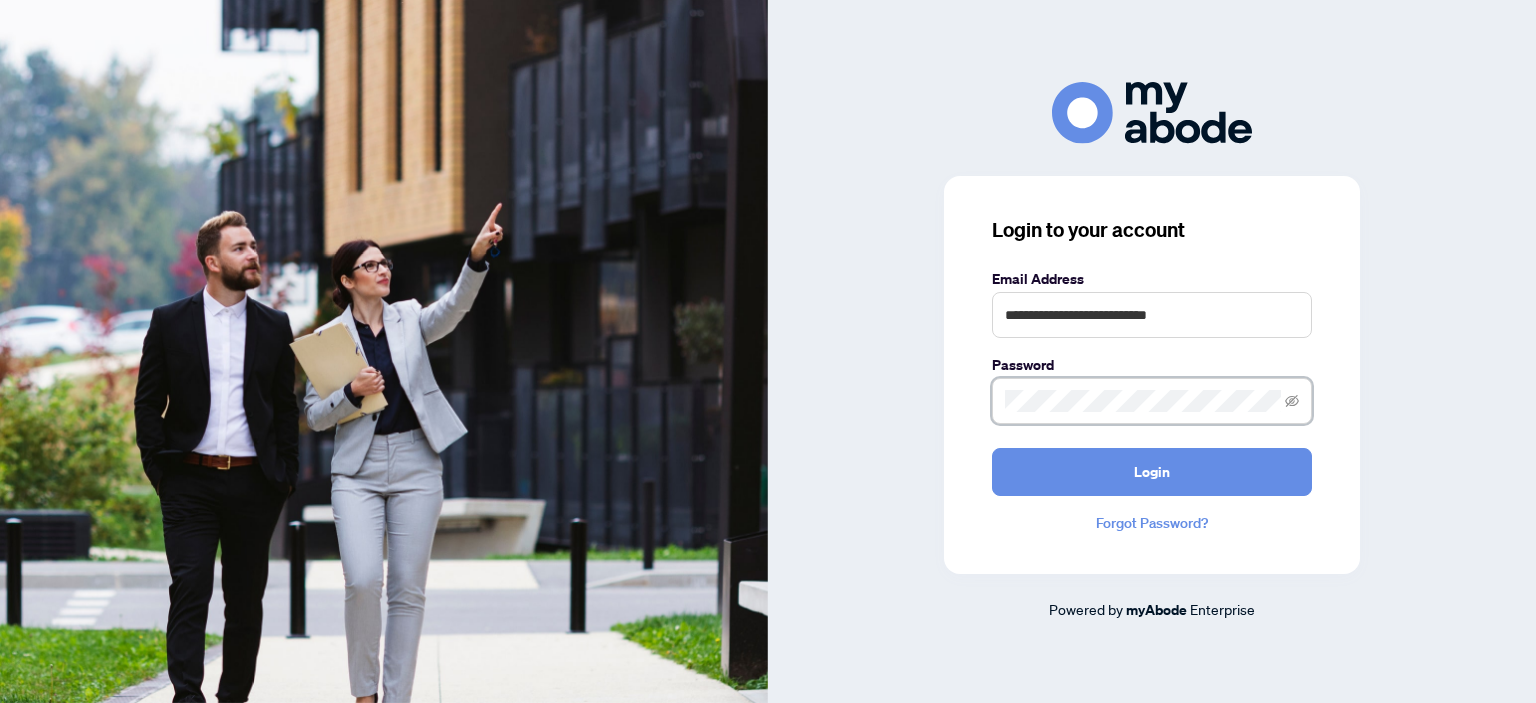 click on "Login" at bounding box center (1152, 472) 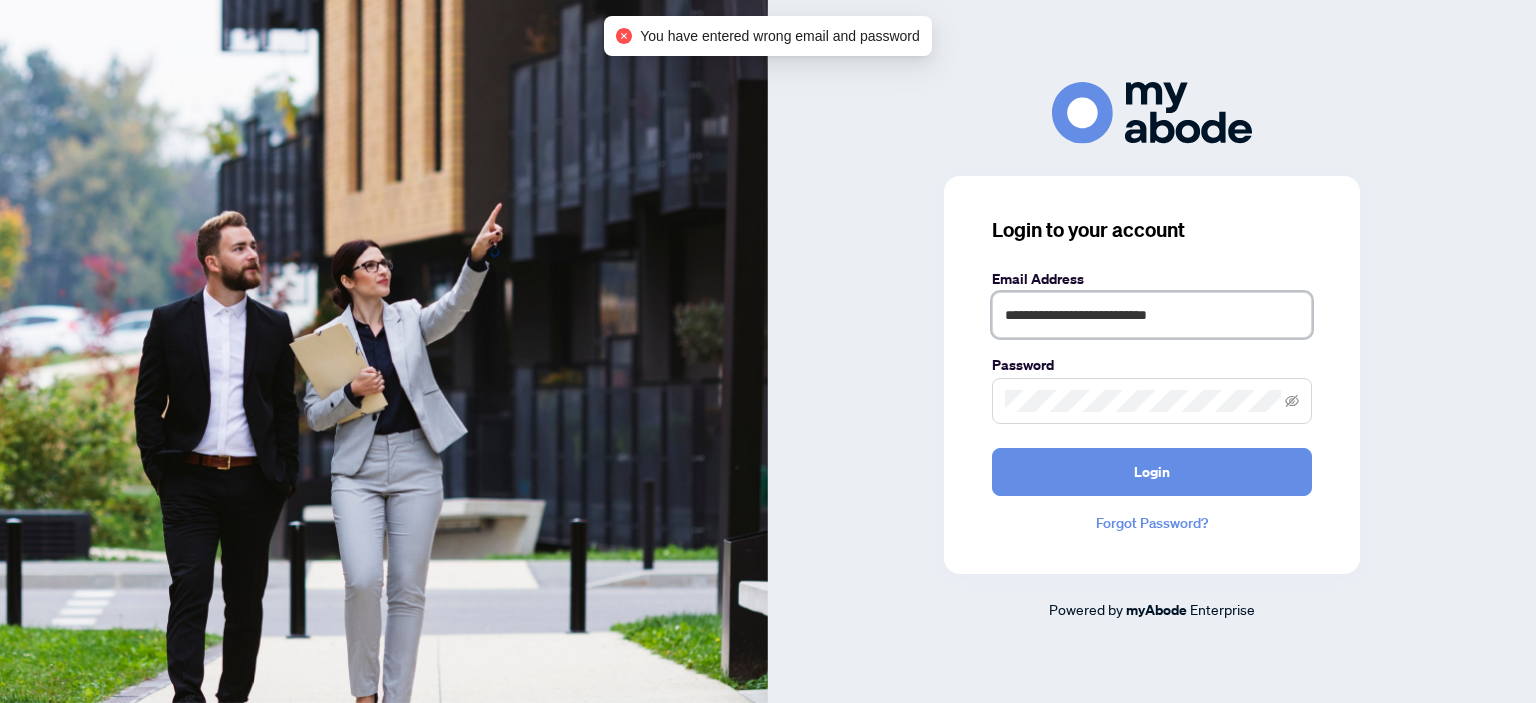 click on "**********" at bounding box center (1152, 315) 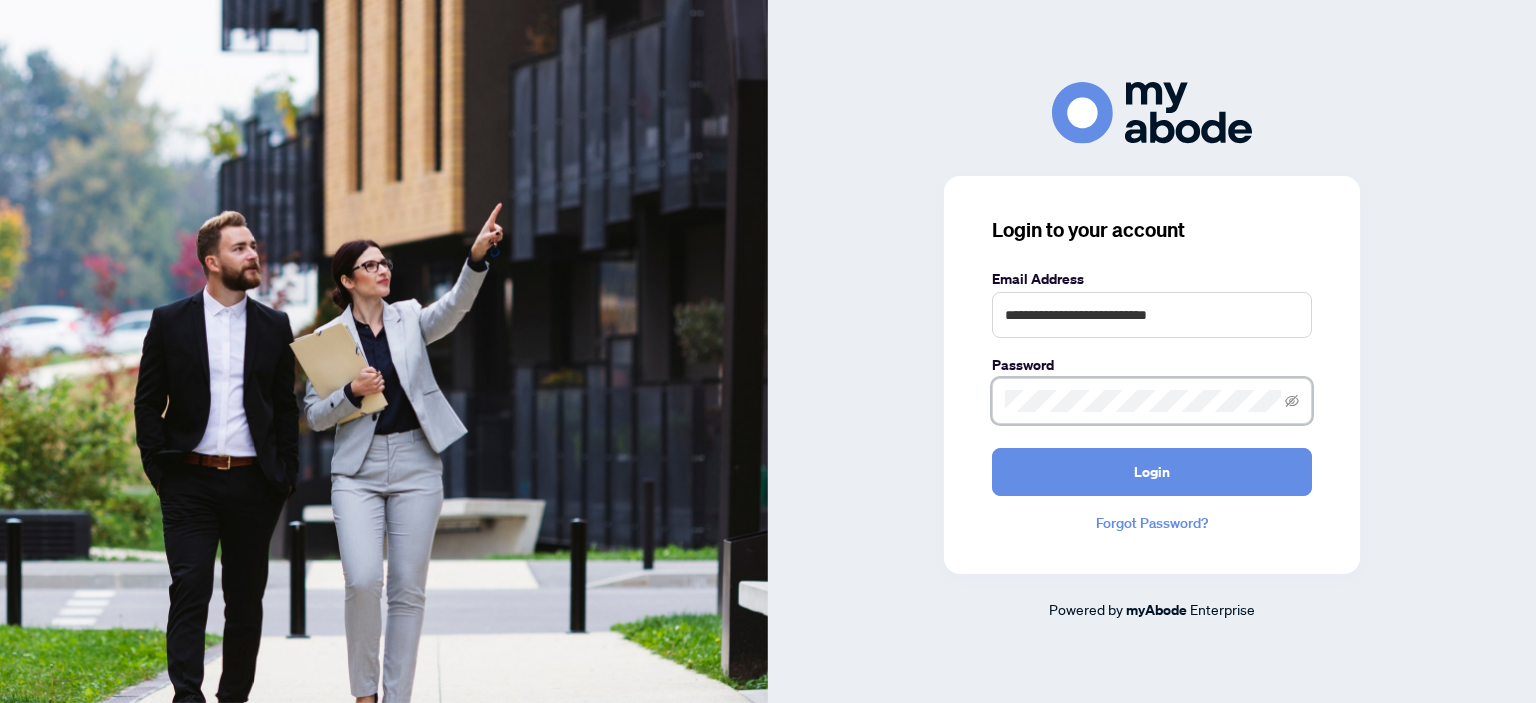 click on "**********" at bounding box center (1152, 351) 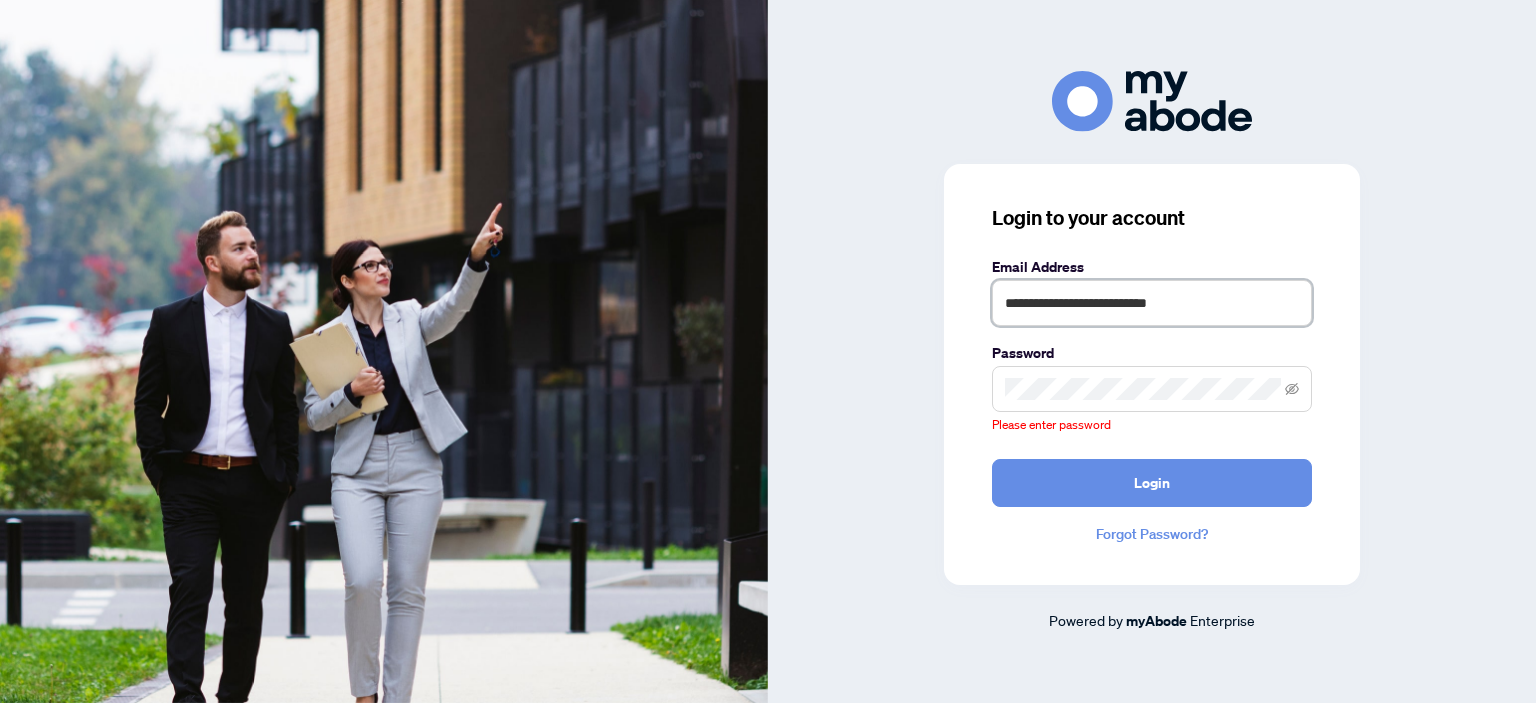 click on "**********" at bounding box center [1152, 303] 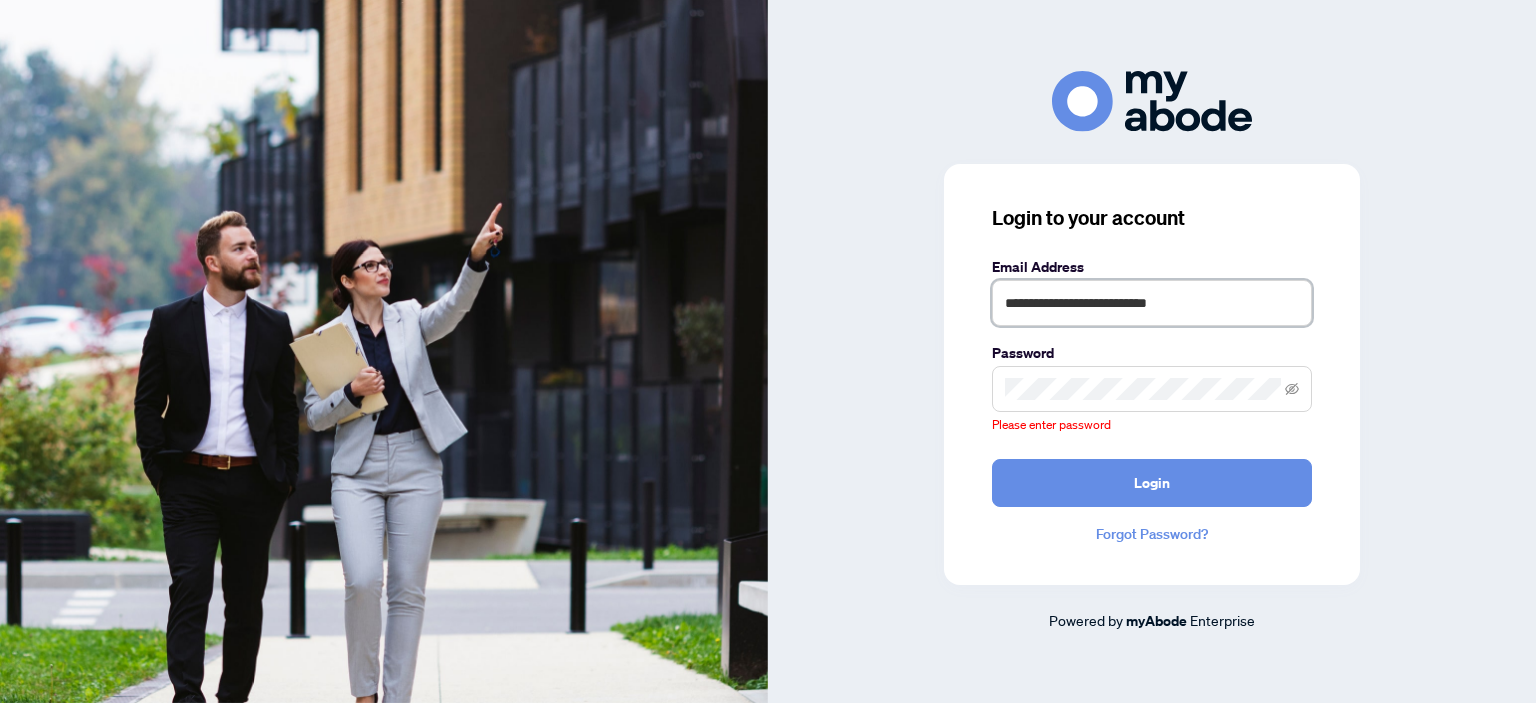 drag, startPoint x: 1225, startPoint y: 299, endPoint x: 1072, endPoint y: 303, distance: 153.05228 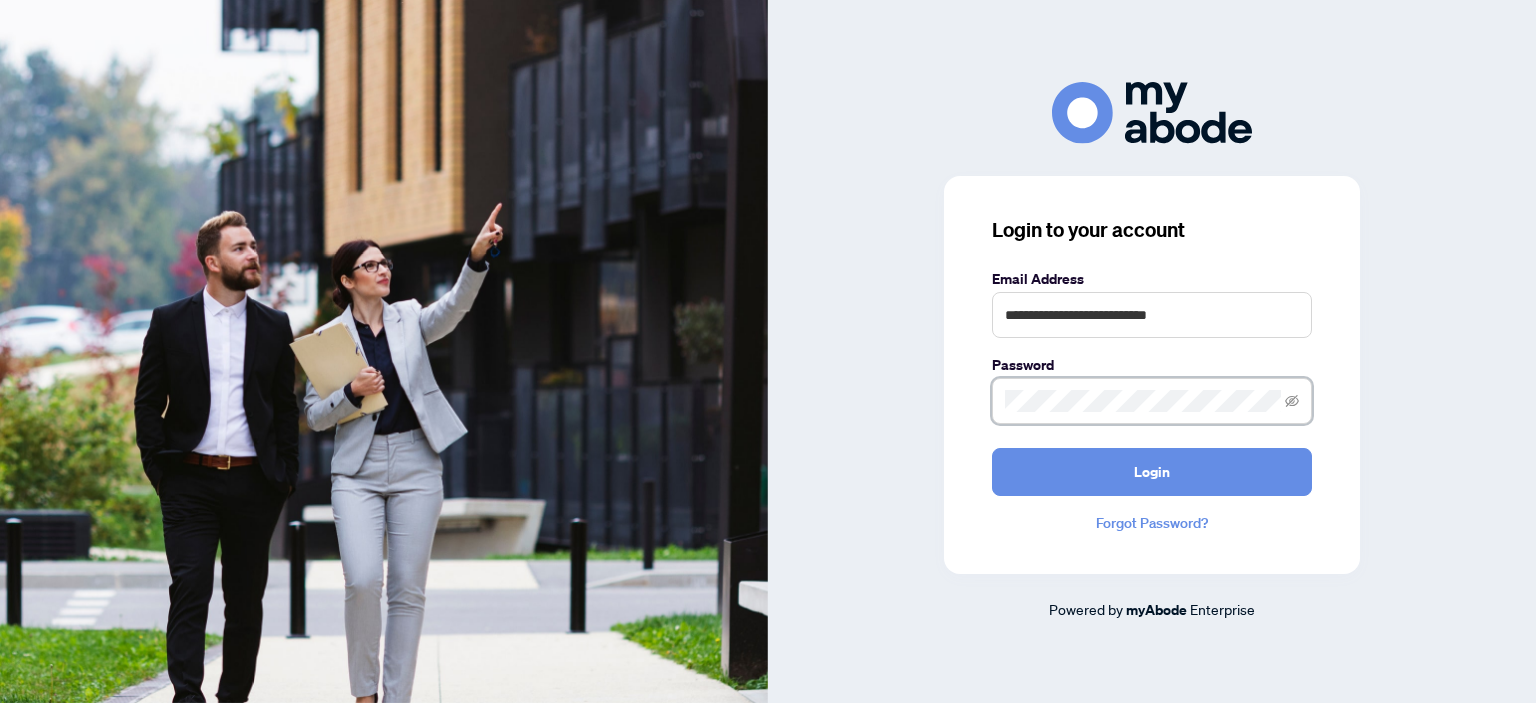 click on "Login" at bounding box center (1152, 472) 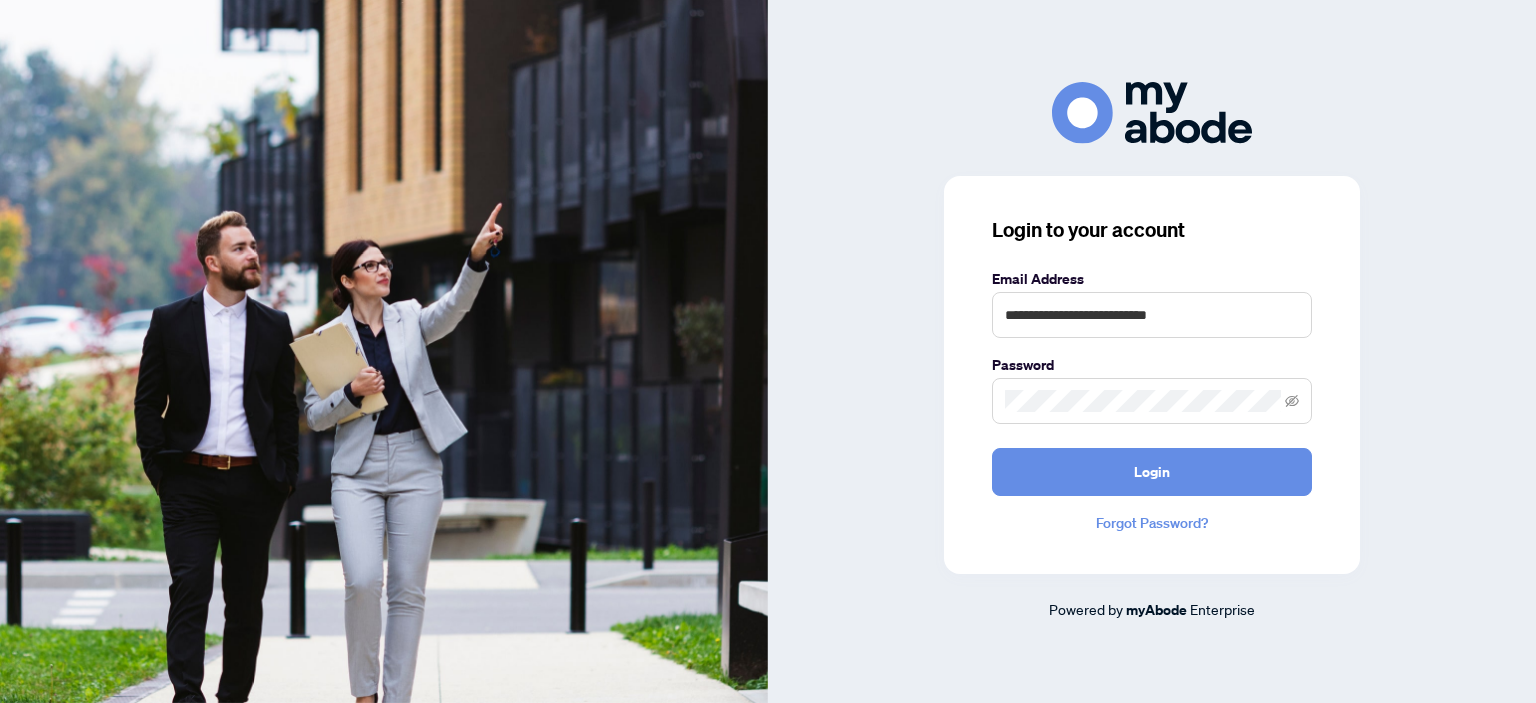 drag, startPoint x: 1433, startPoint y: 2, endPoint x: 1138, endPoint y: 38, distance: 297.1885 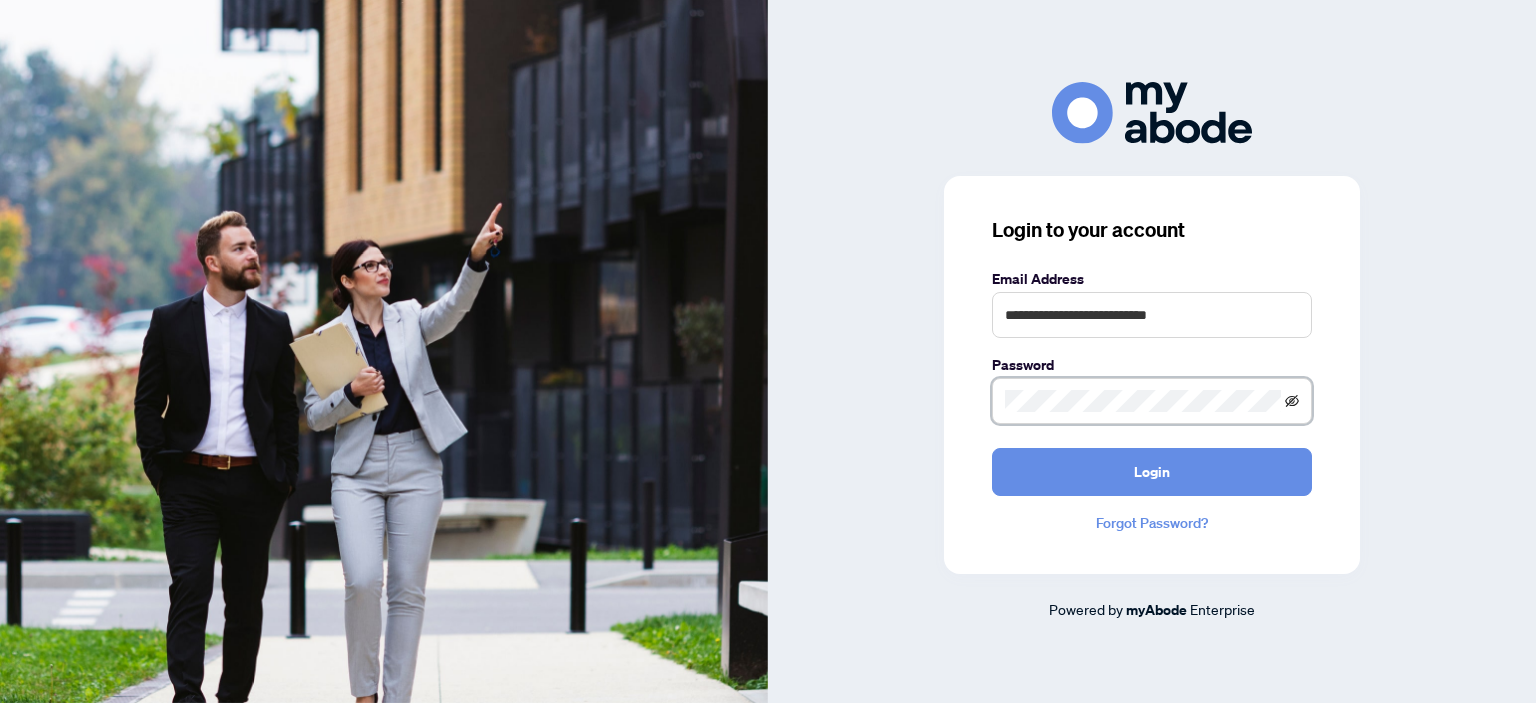 click 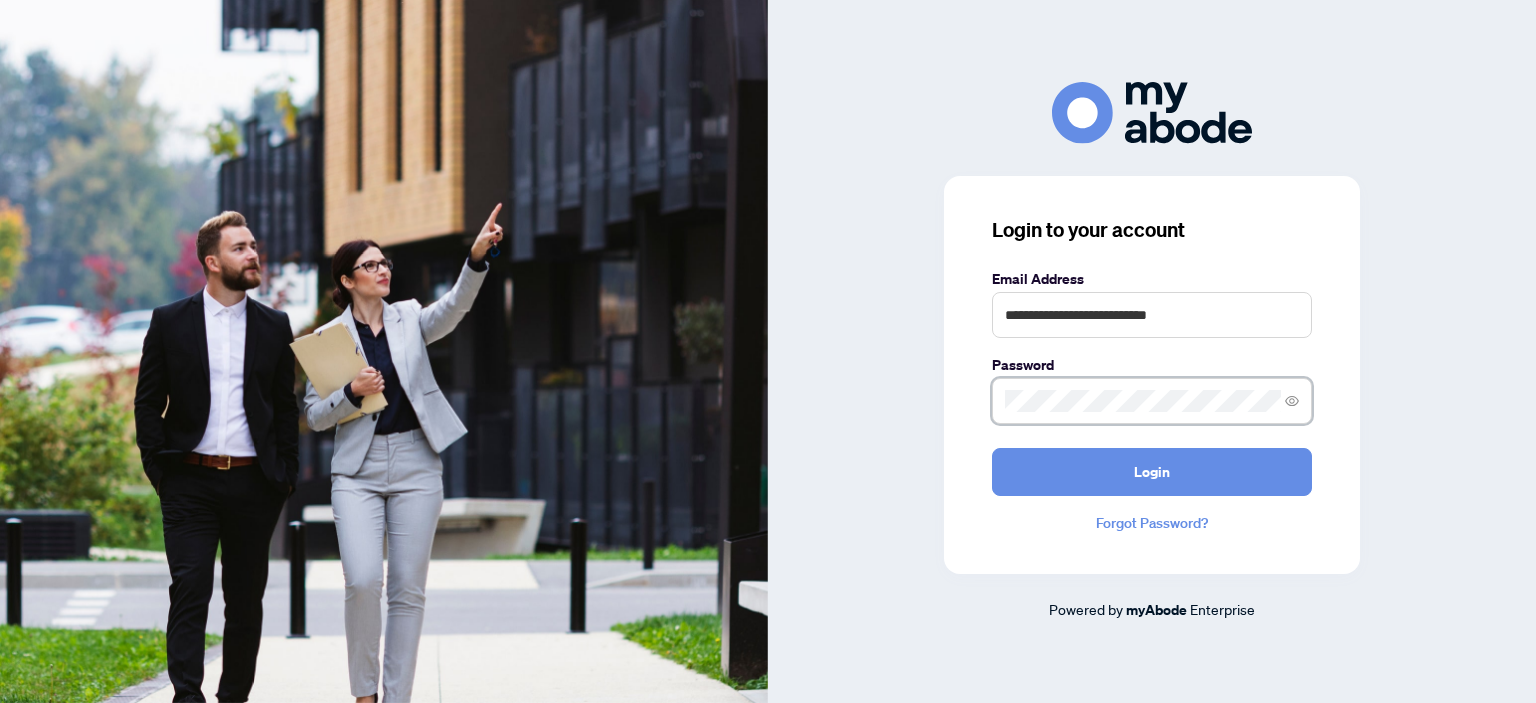 click on "Login" at bounding box center (1152, 472) 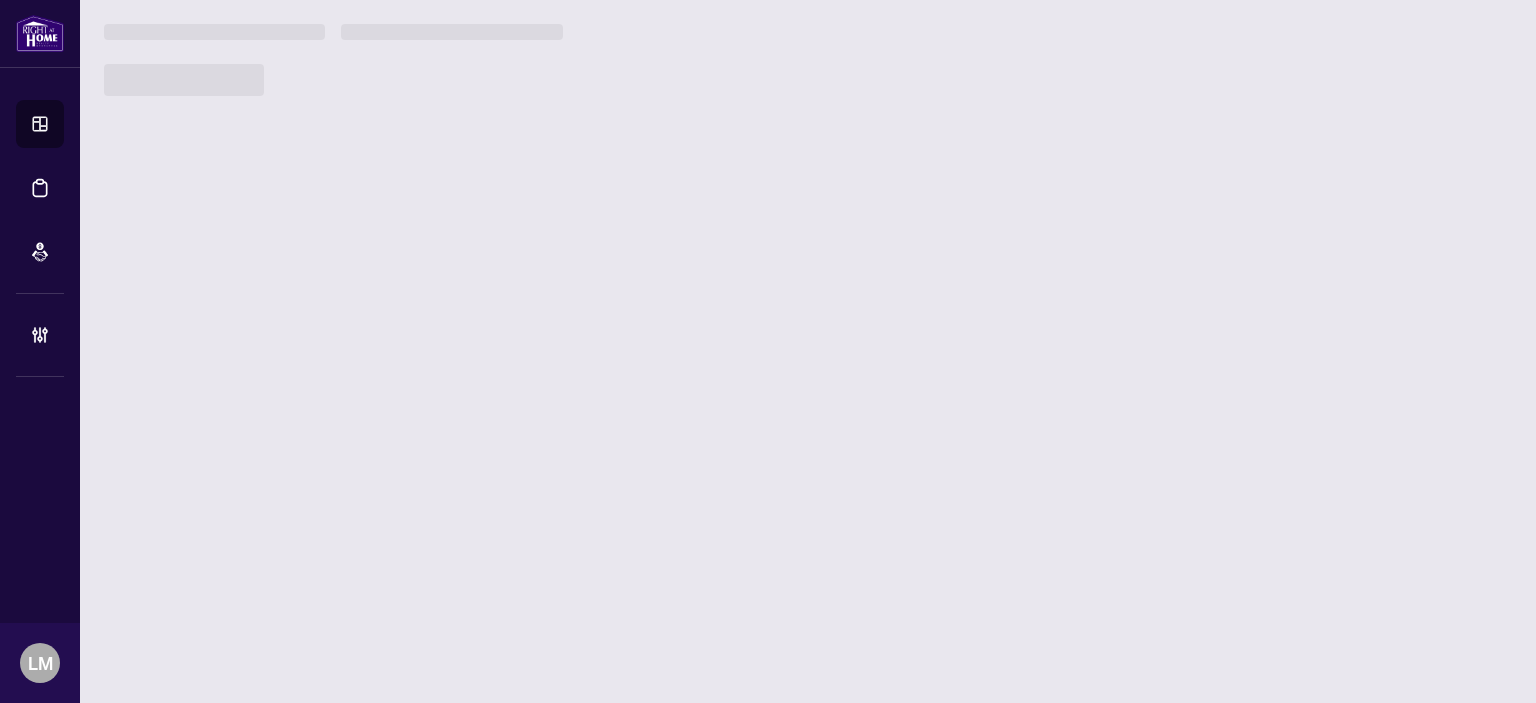 scroll, scrollTop: 0, scrollLeft: 0, axis: both 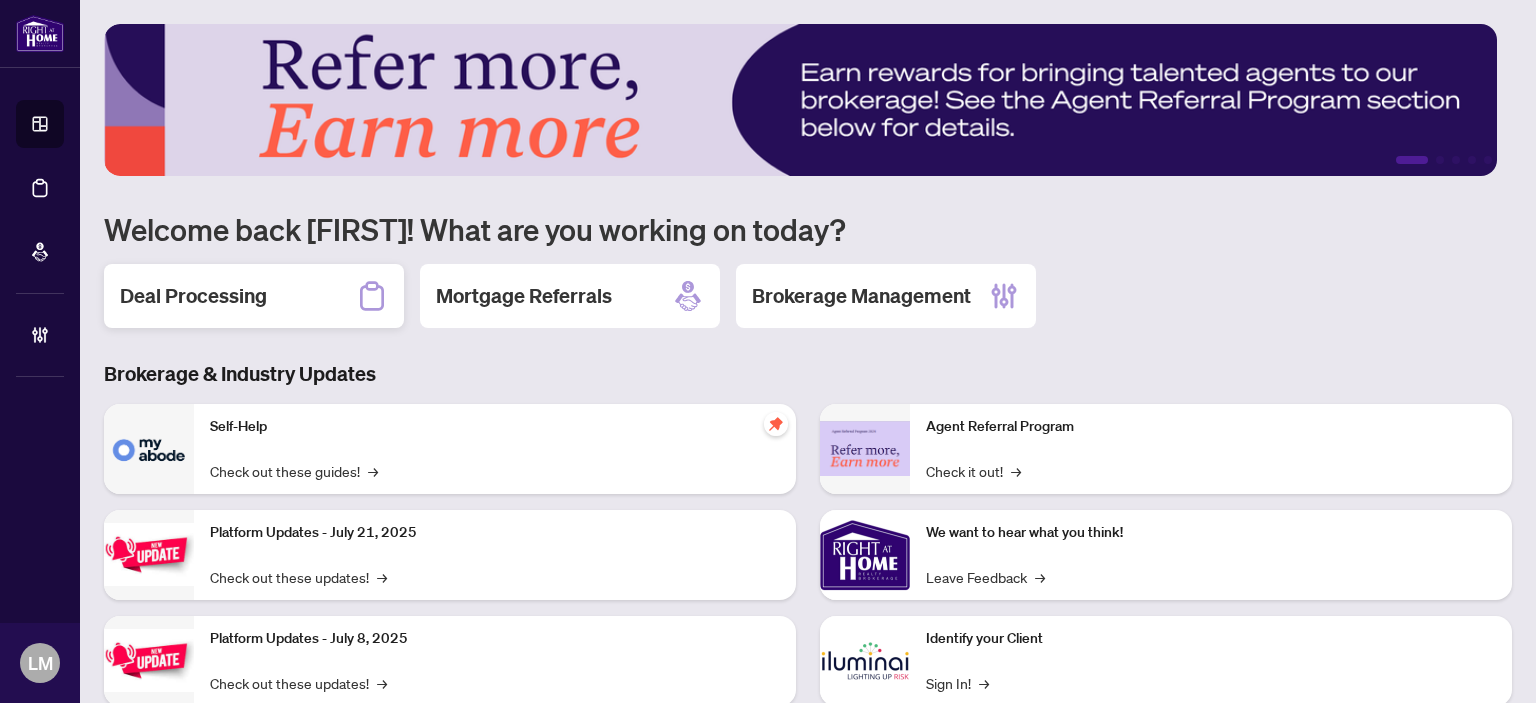 click on "Deal Processing" at bounding box center (193, 296) 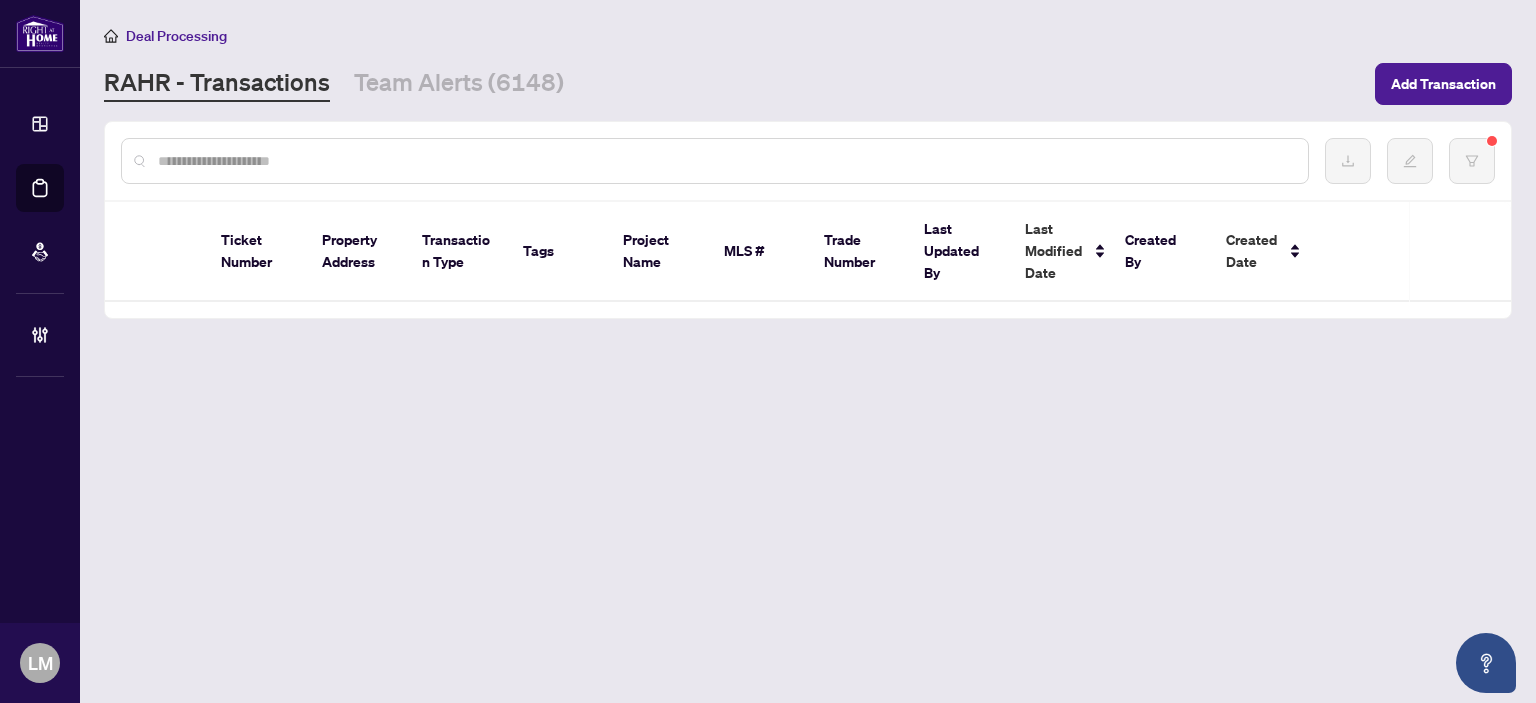 click at bounding box center [725, 161] 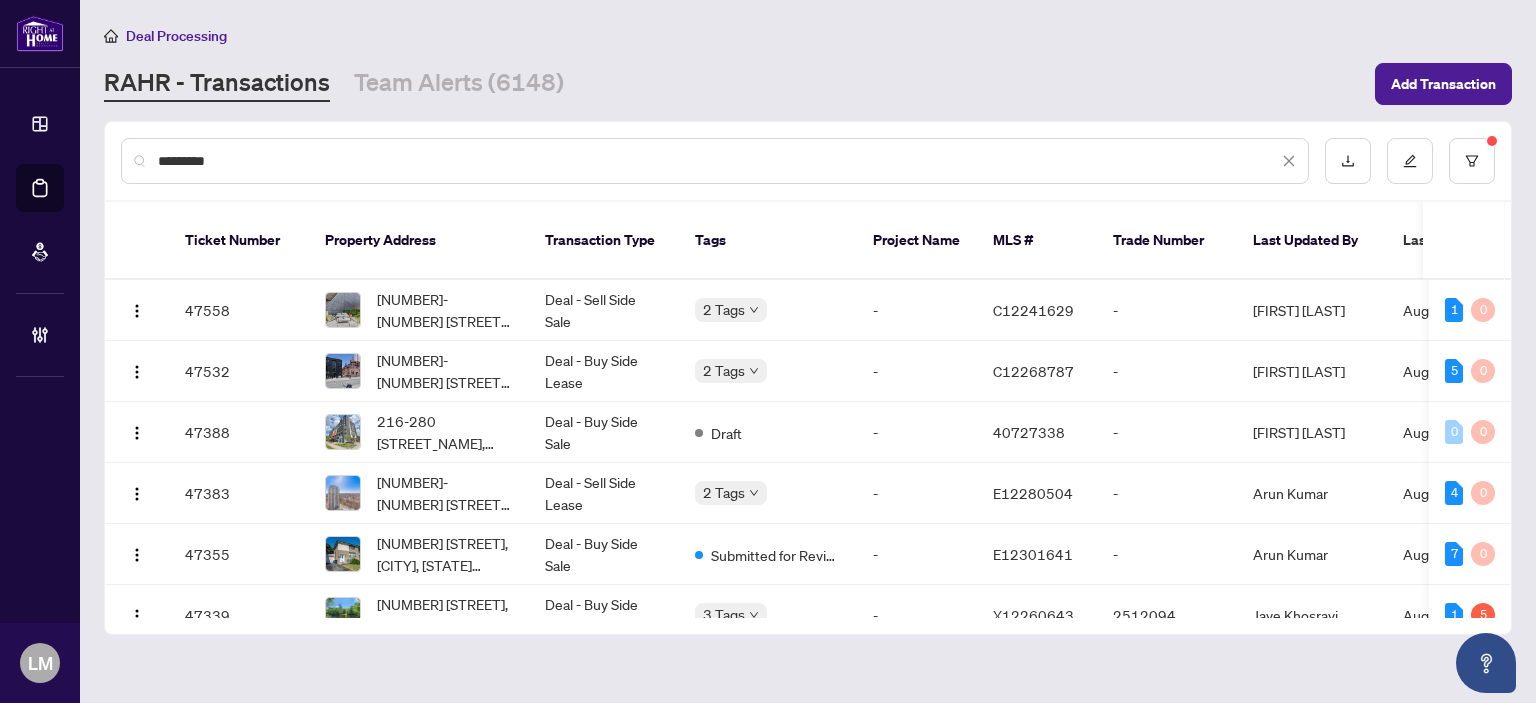 type on "********" 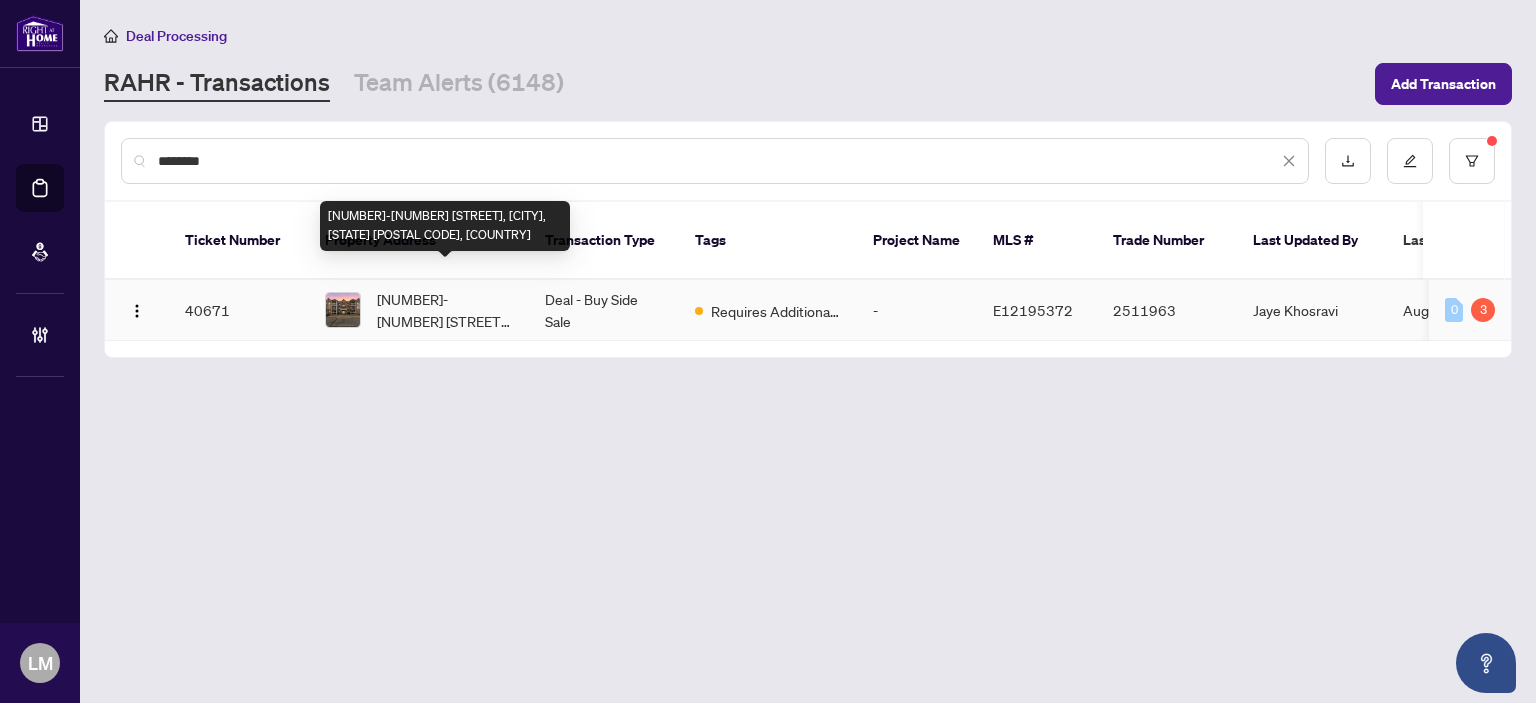 click on "[NUMBER]-[NUMBER] [STREET], [CITY], [STATE] [POSTAL CODE], [COUNTRY]" at bounding box center (445, 310) 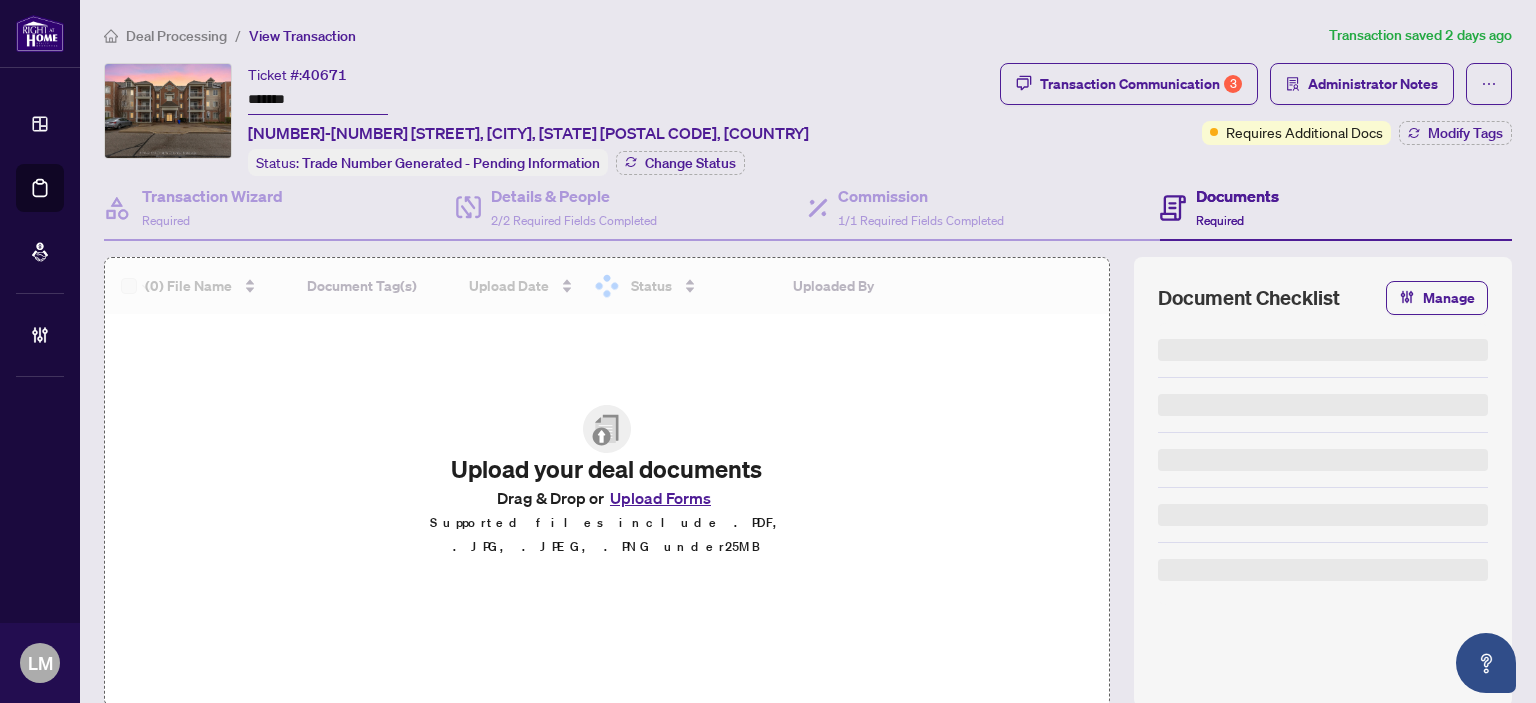 type on "*******" 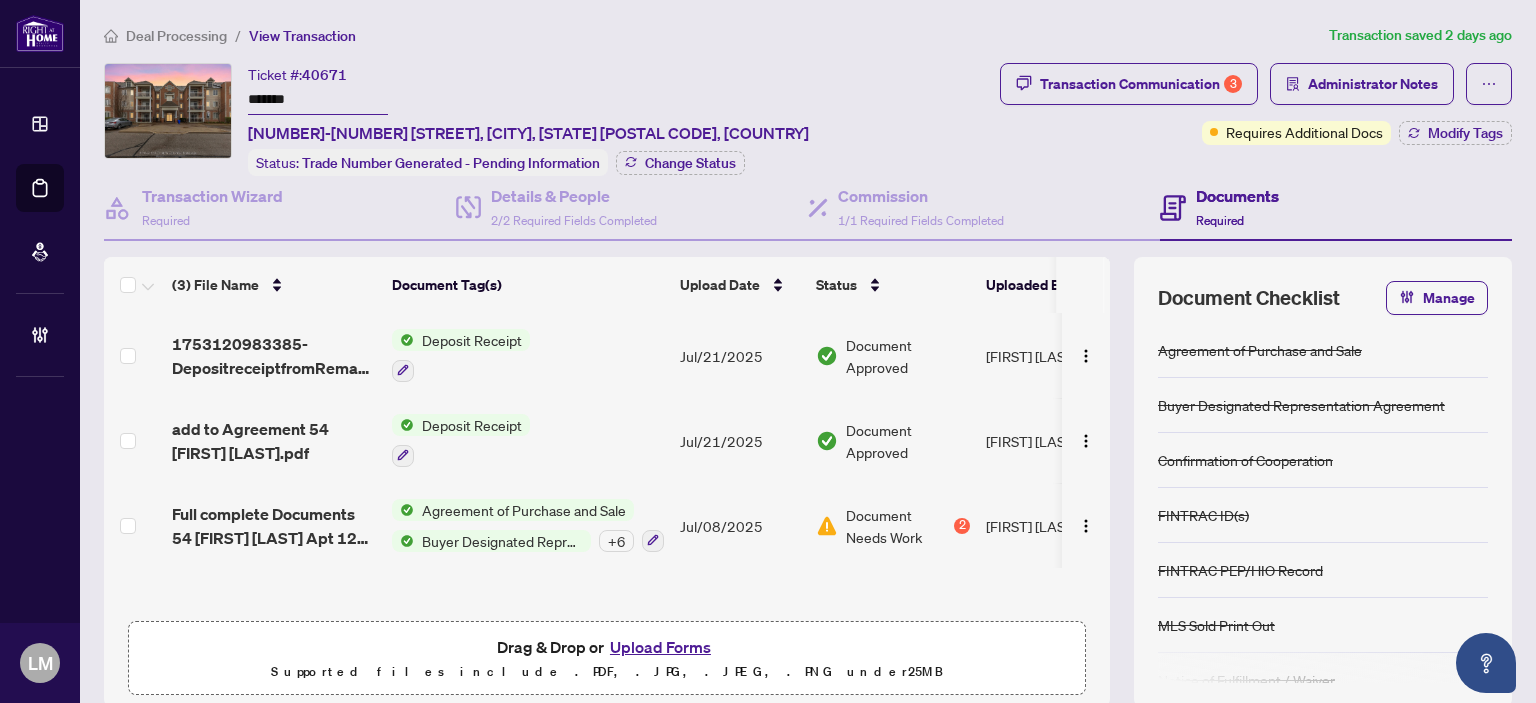 scroll, scrollTop: 0, scrollLeft: 0, axis: both 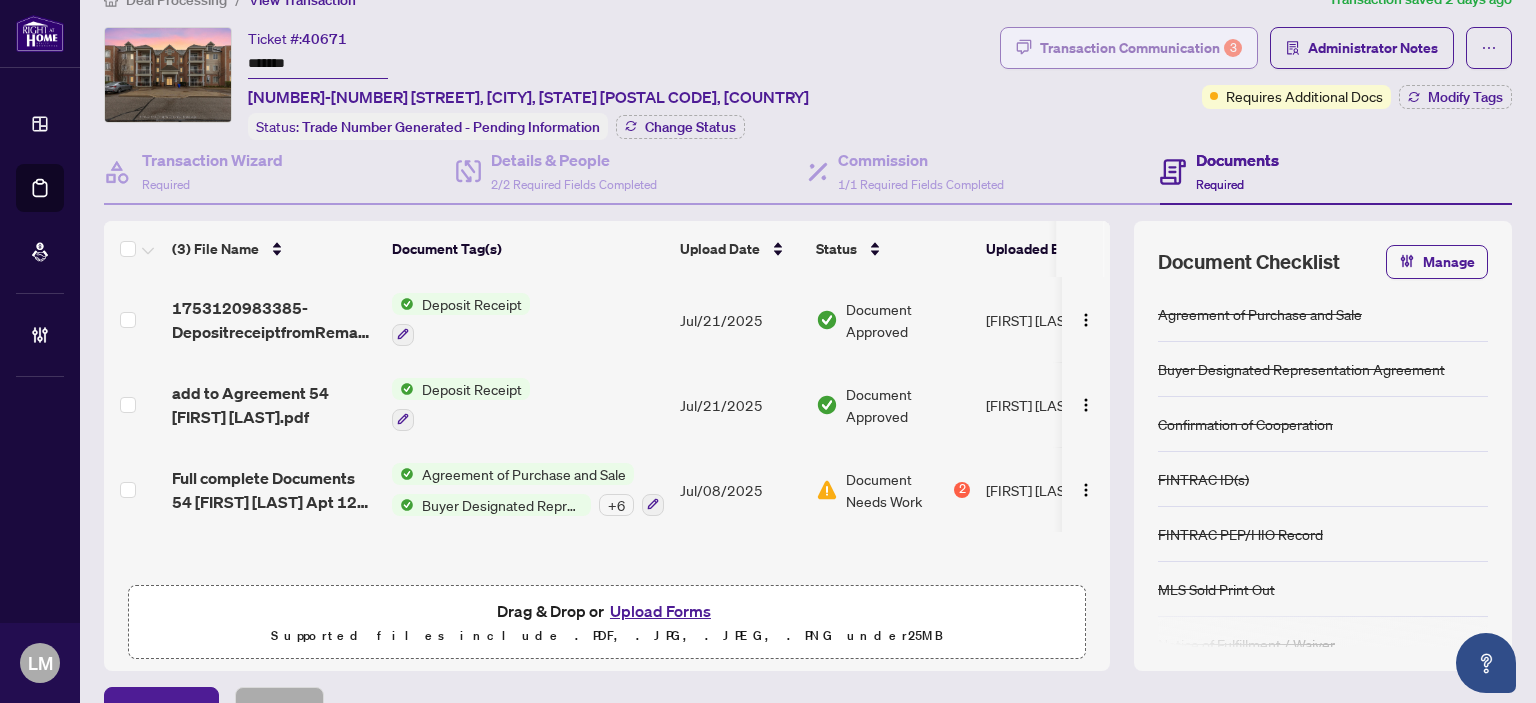 click on "Transaction Communication 3" at bounding box center (1141, 48) 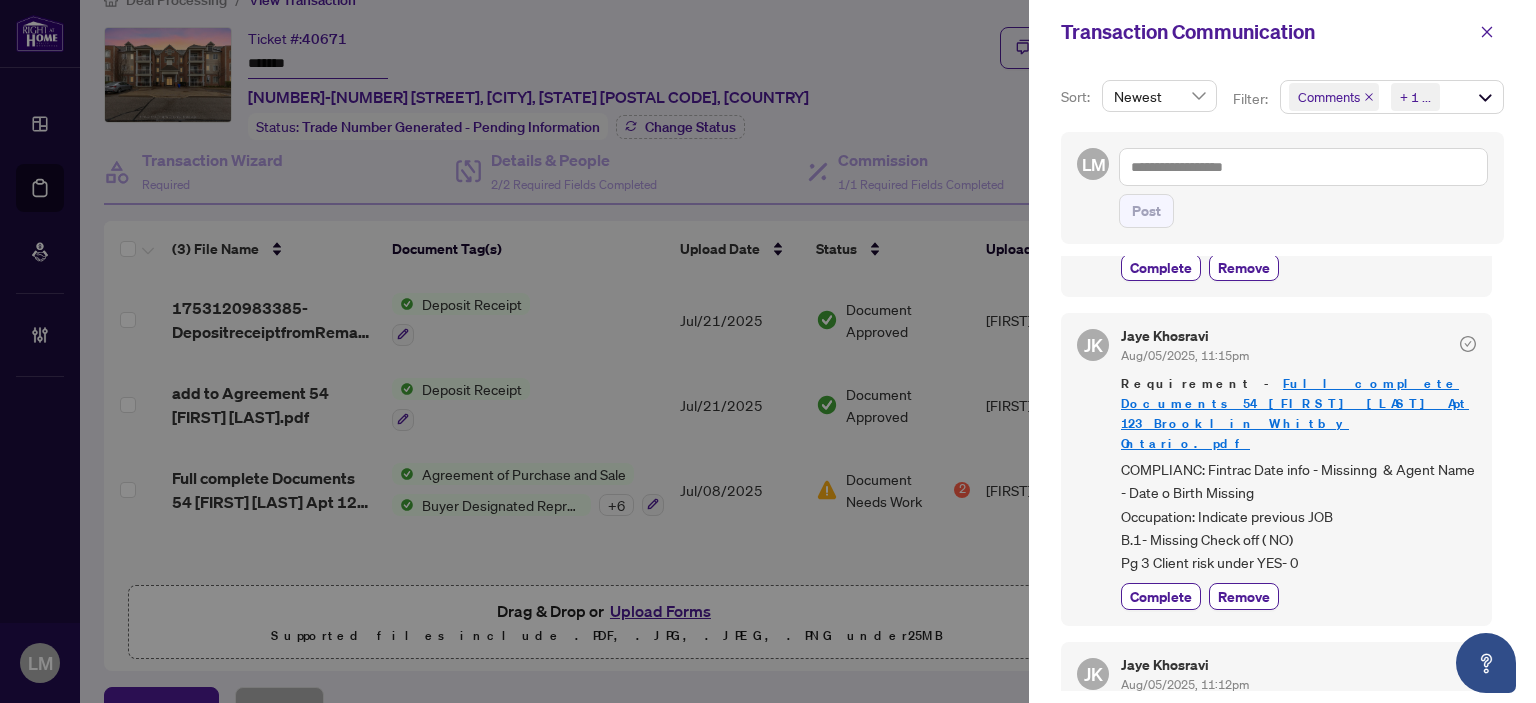 scroll, scrollTop: 489, scrollLeft: 0, axis: vertical 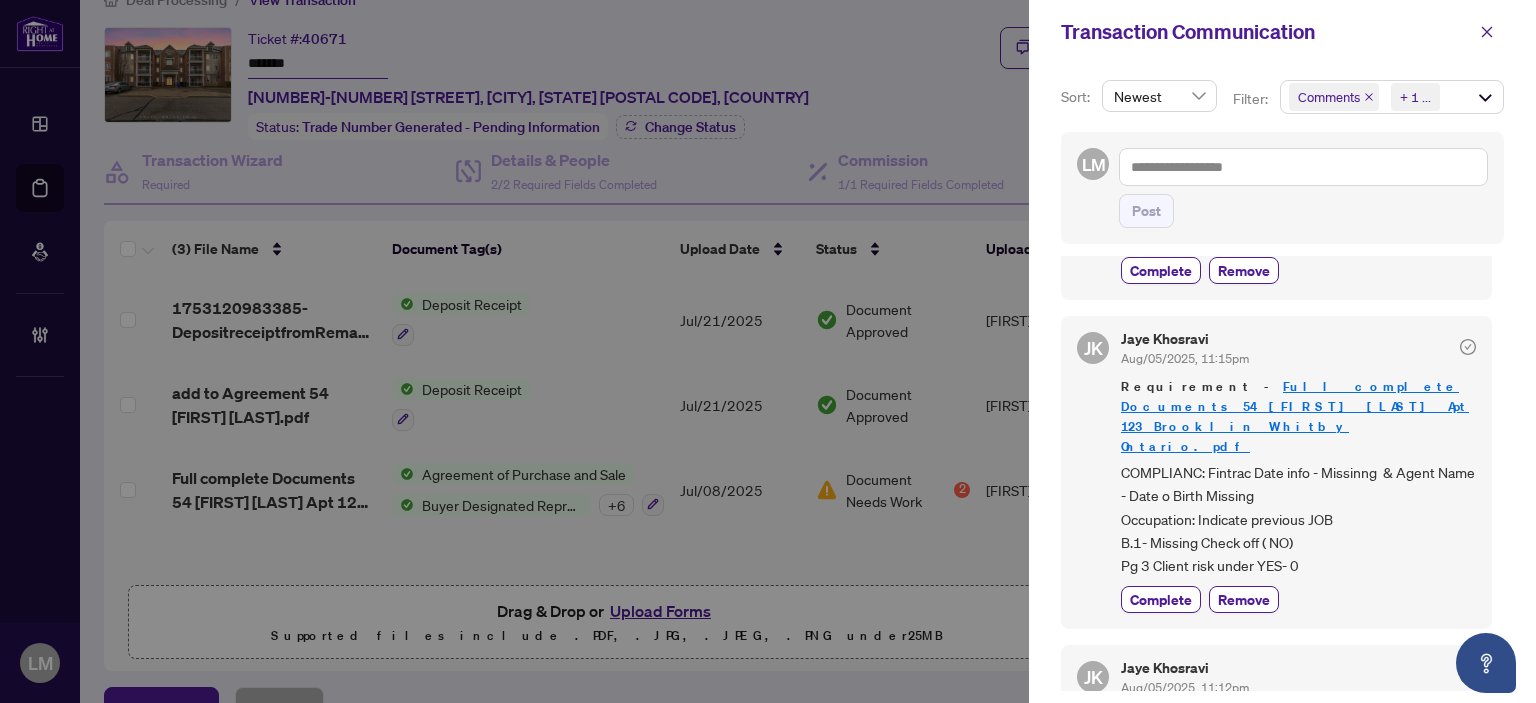 drag, startPoint x: 1482, startPoint y: 28, endPoint x: 828, endPoint y: 169, distance: 669.0269 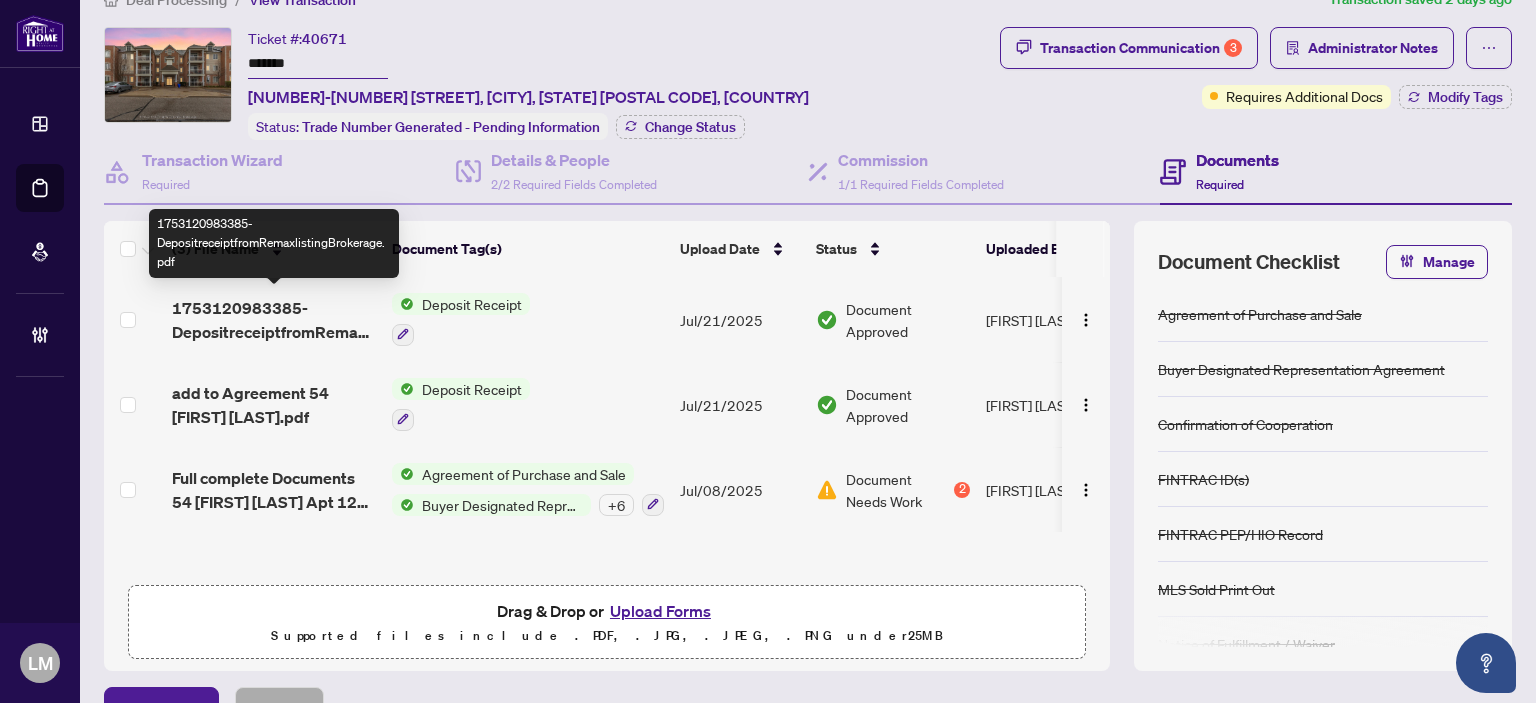 click on "1753120983385-DepositreceiptfromRemaxlistingBrokerage.pdf" at bounding box center [274, 320] 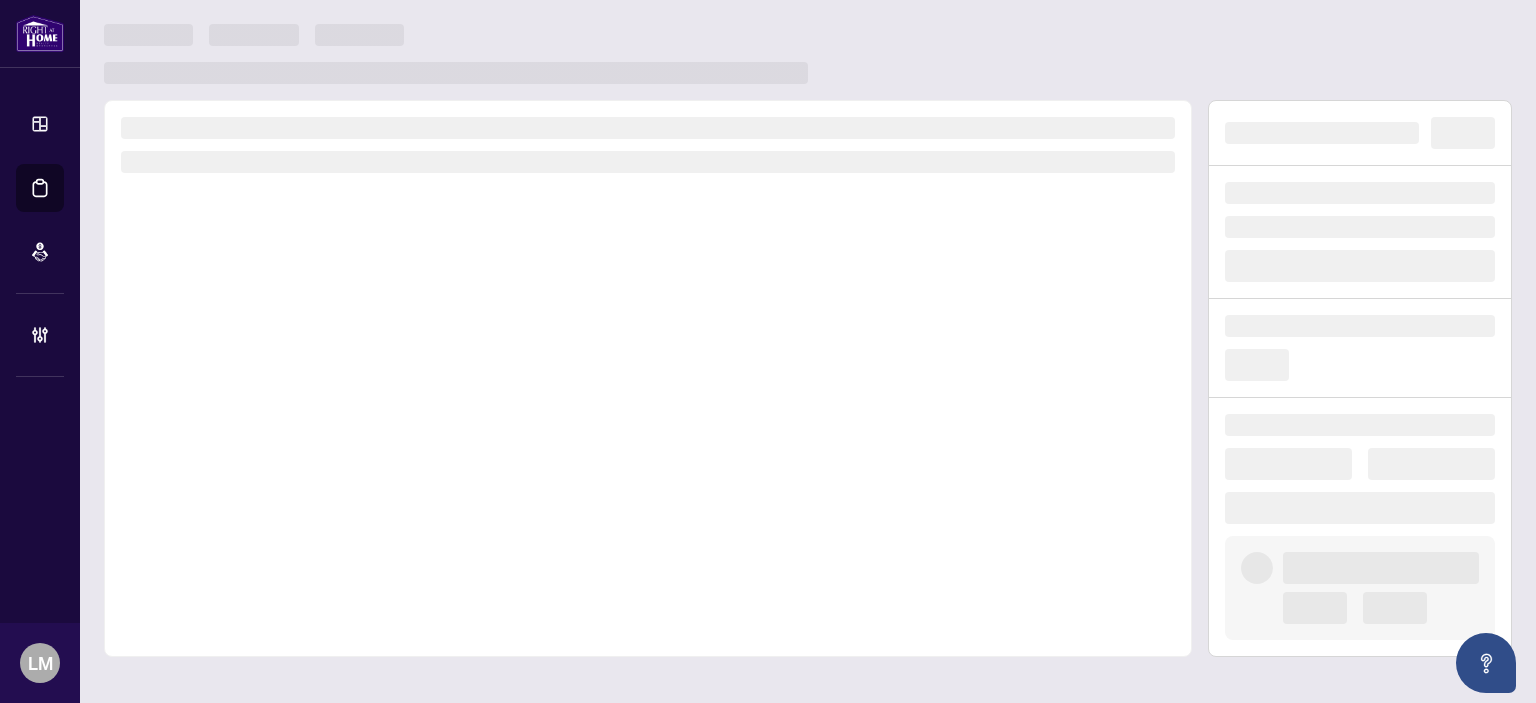 scroll, scrollTop: 0, scrollLeft: 0, axis: both 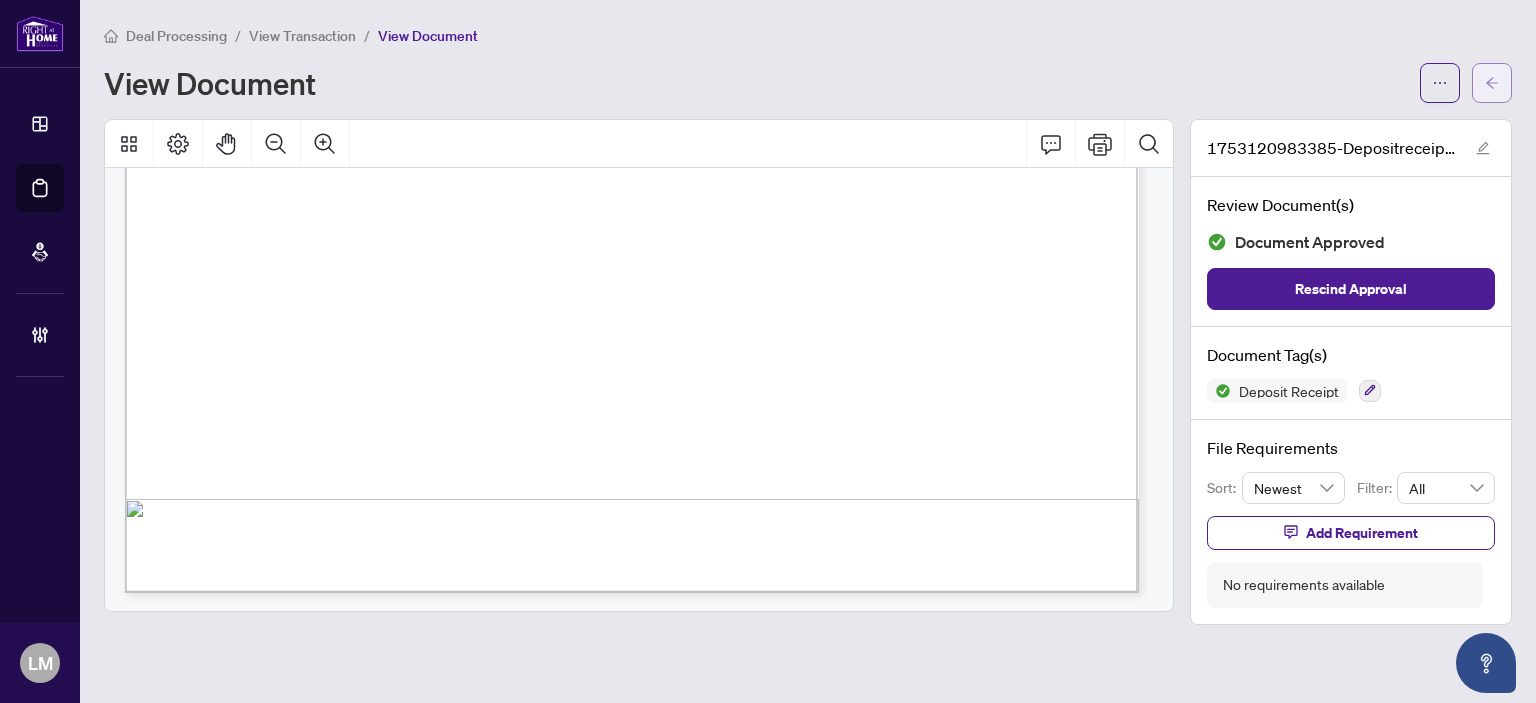 click at bounding box center [1492, 83] 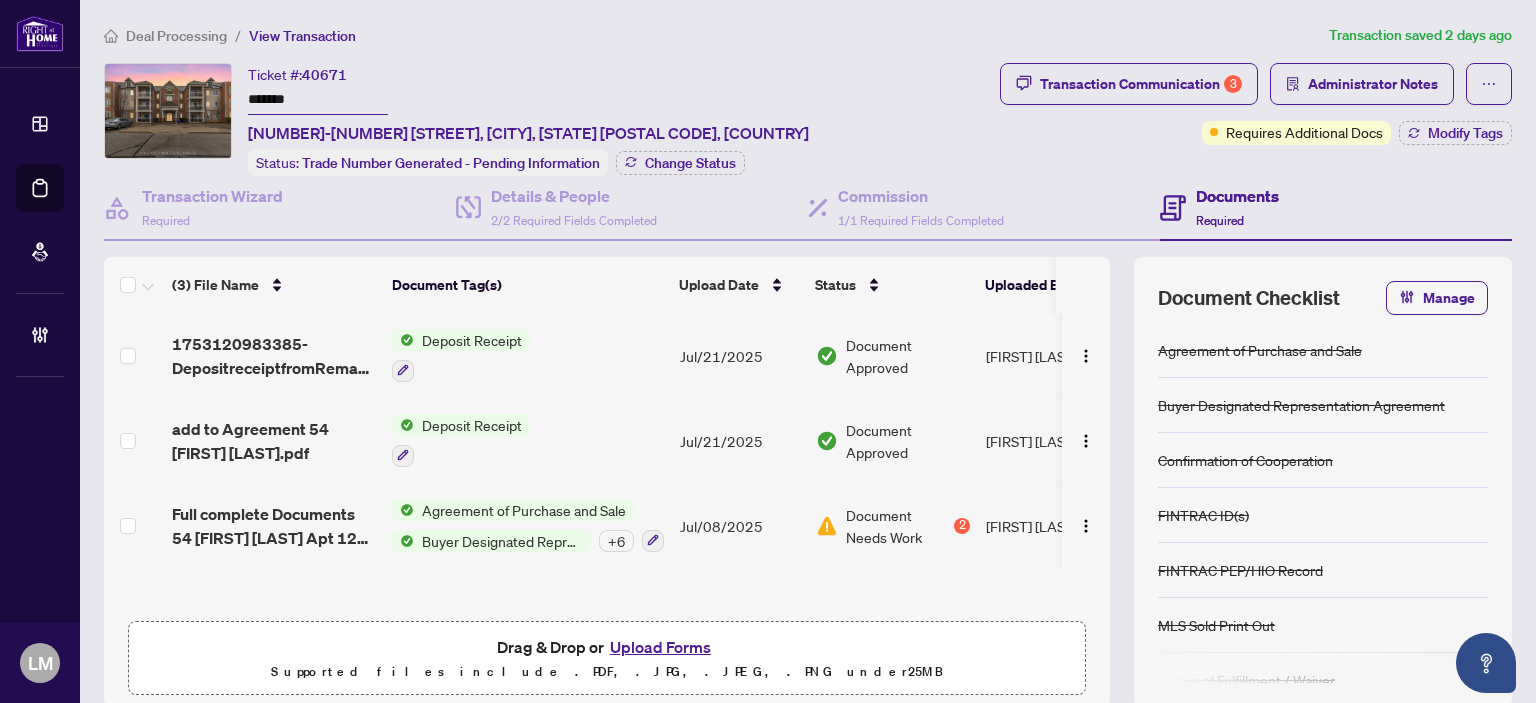 click on "Deal Processing" at bounding box center [176, 36] 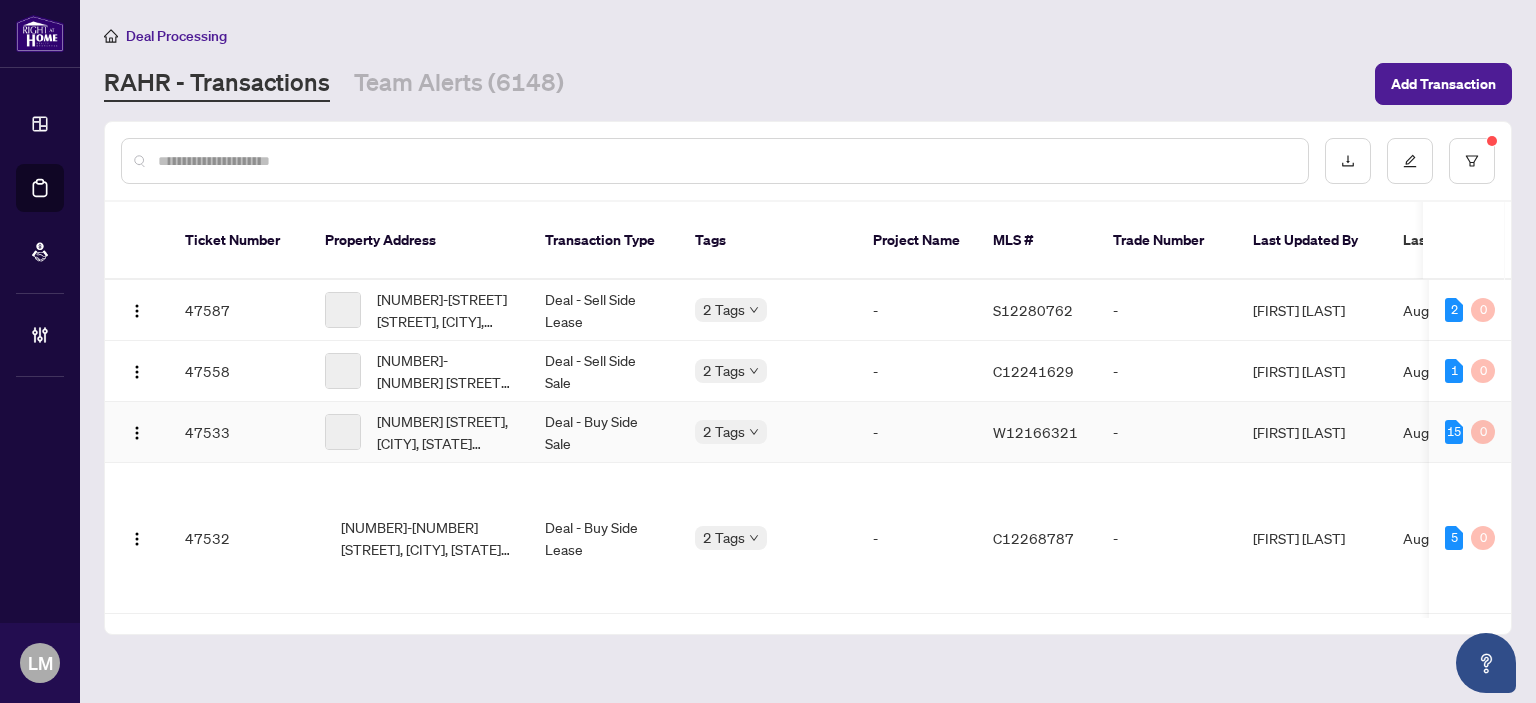 click at bounding box center [725, 161] 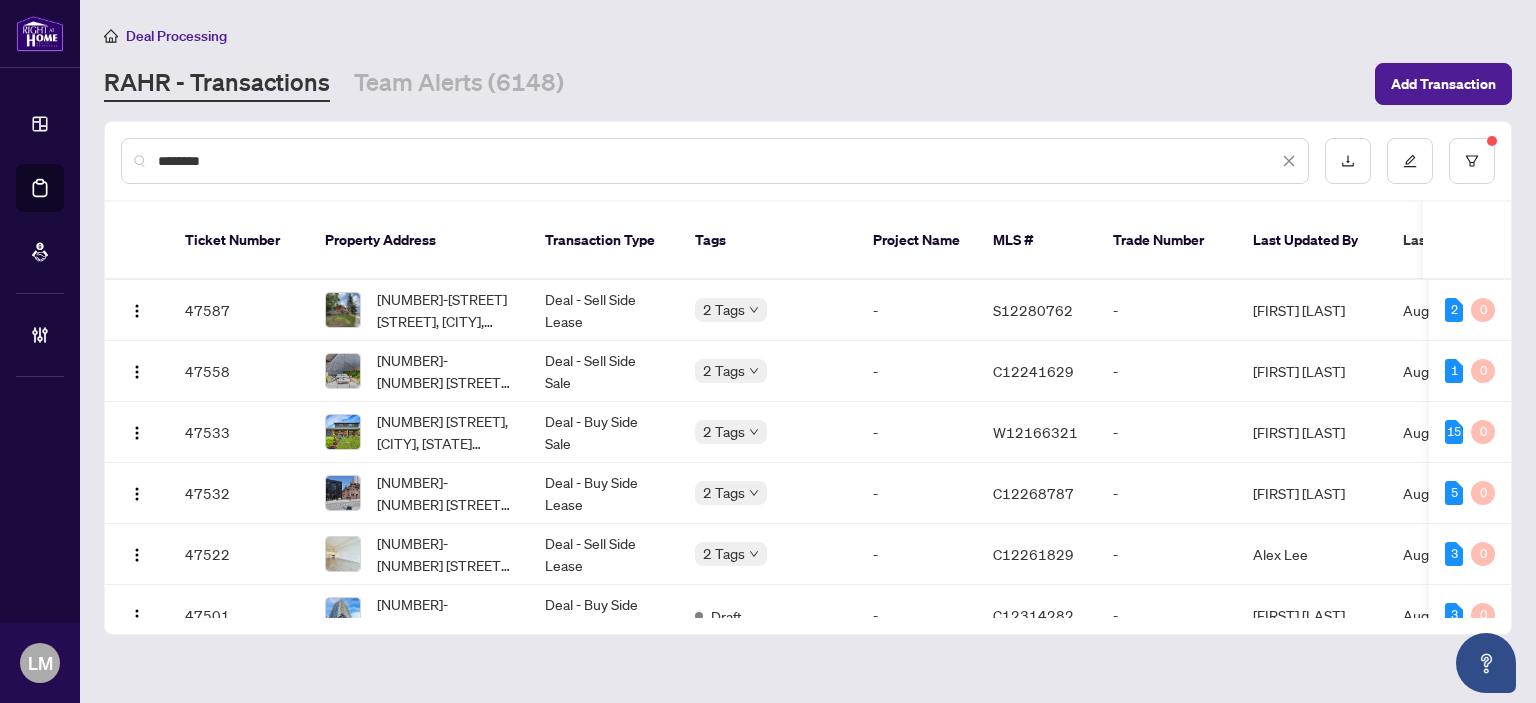 type on "*********" 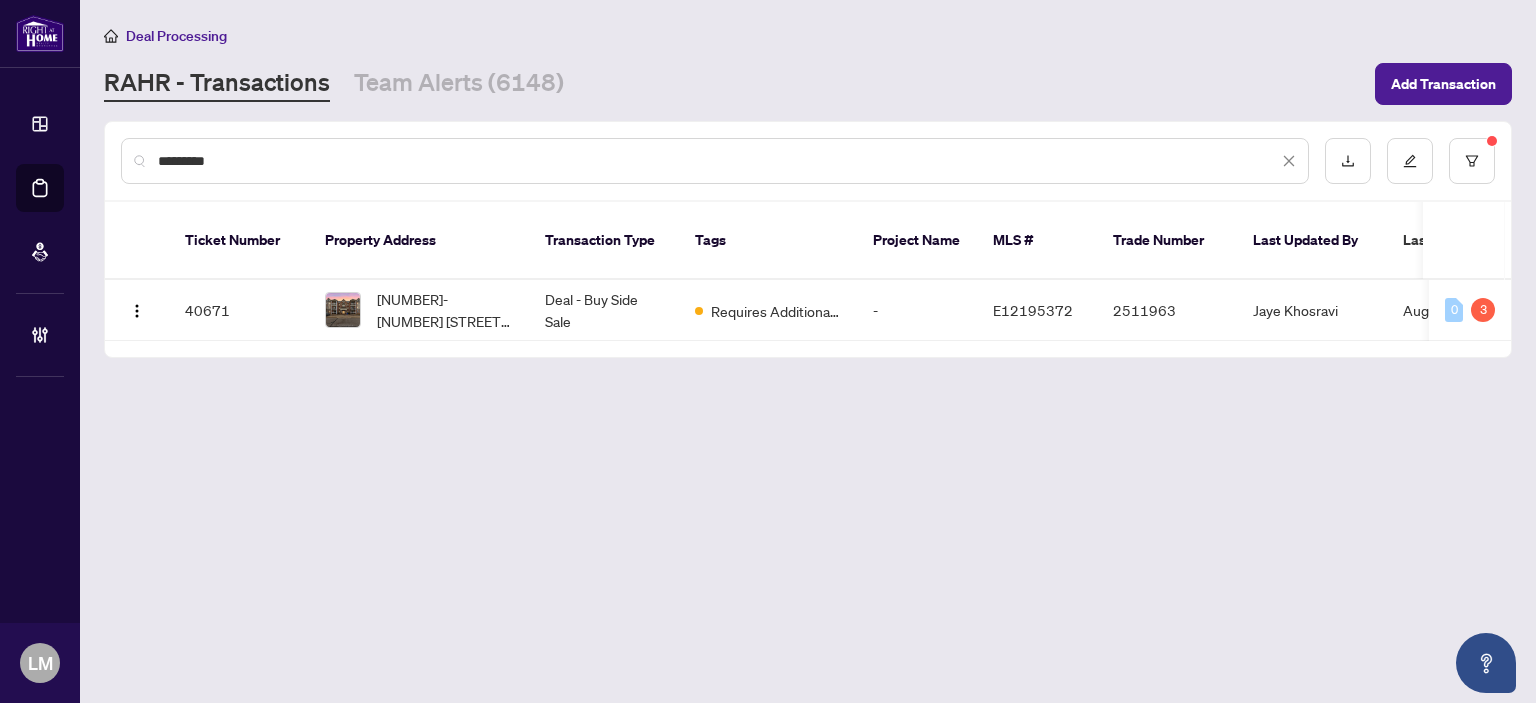 drag, startPoint x: 312, startPoint y: 152, endPoint x: 90, endPoint y: 133, distance: 222.81158 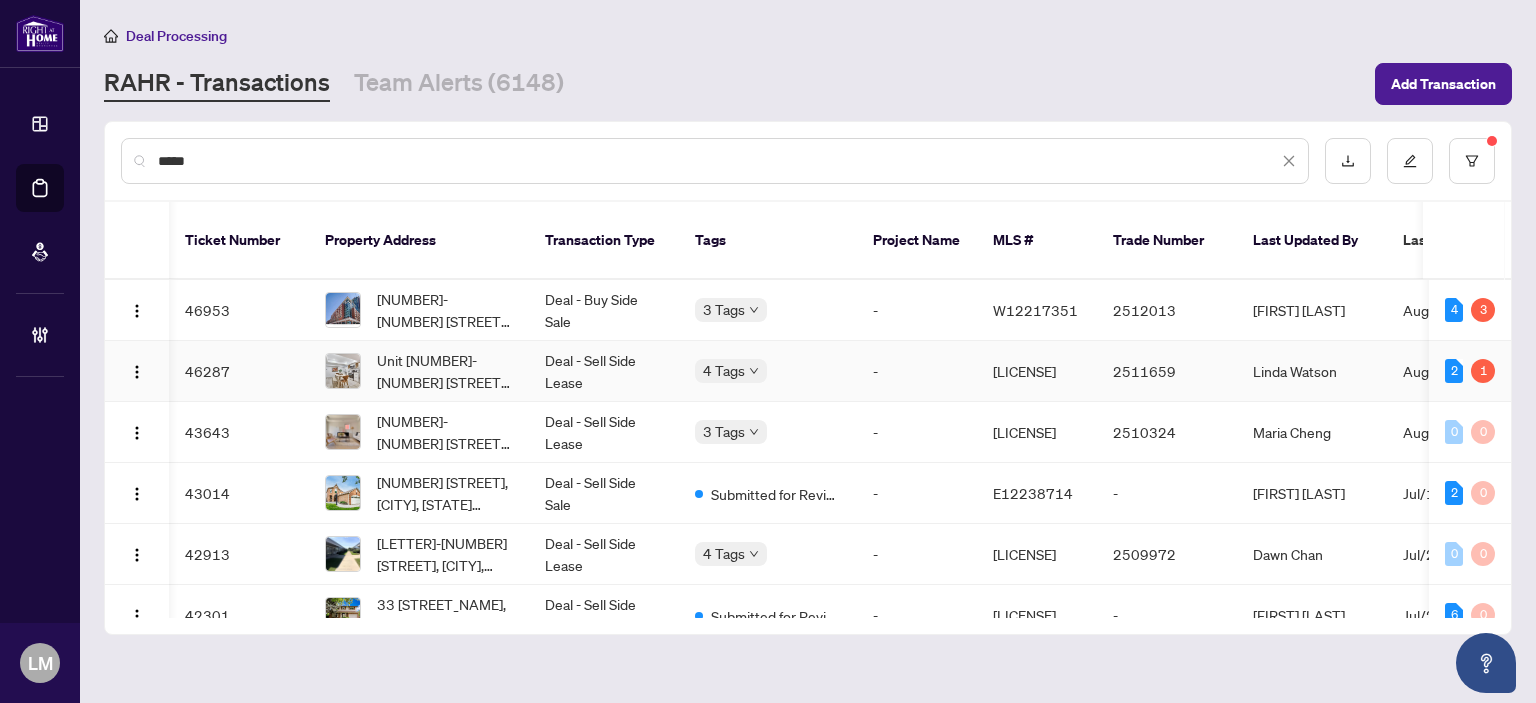 scroll, scrollTop: 0, scrollLeft: 307, axis: horizontal 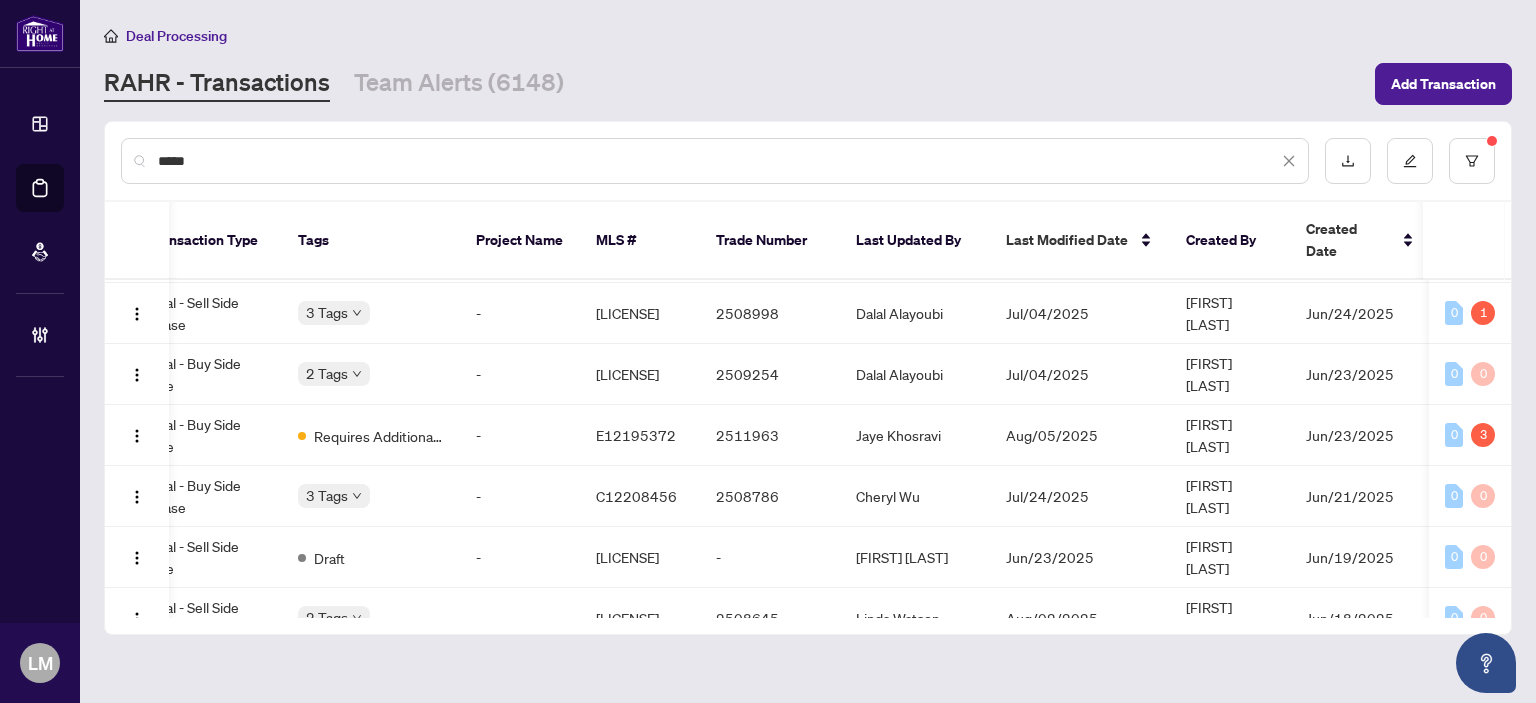 click on "*****" at bounding box center [718, 161] 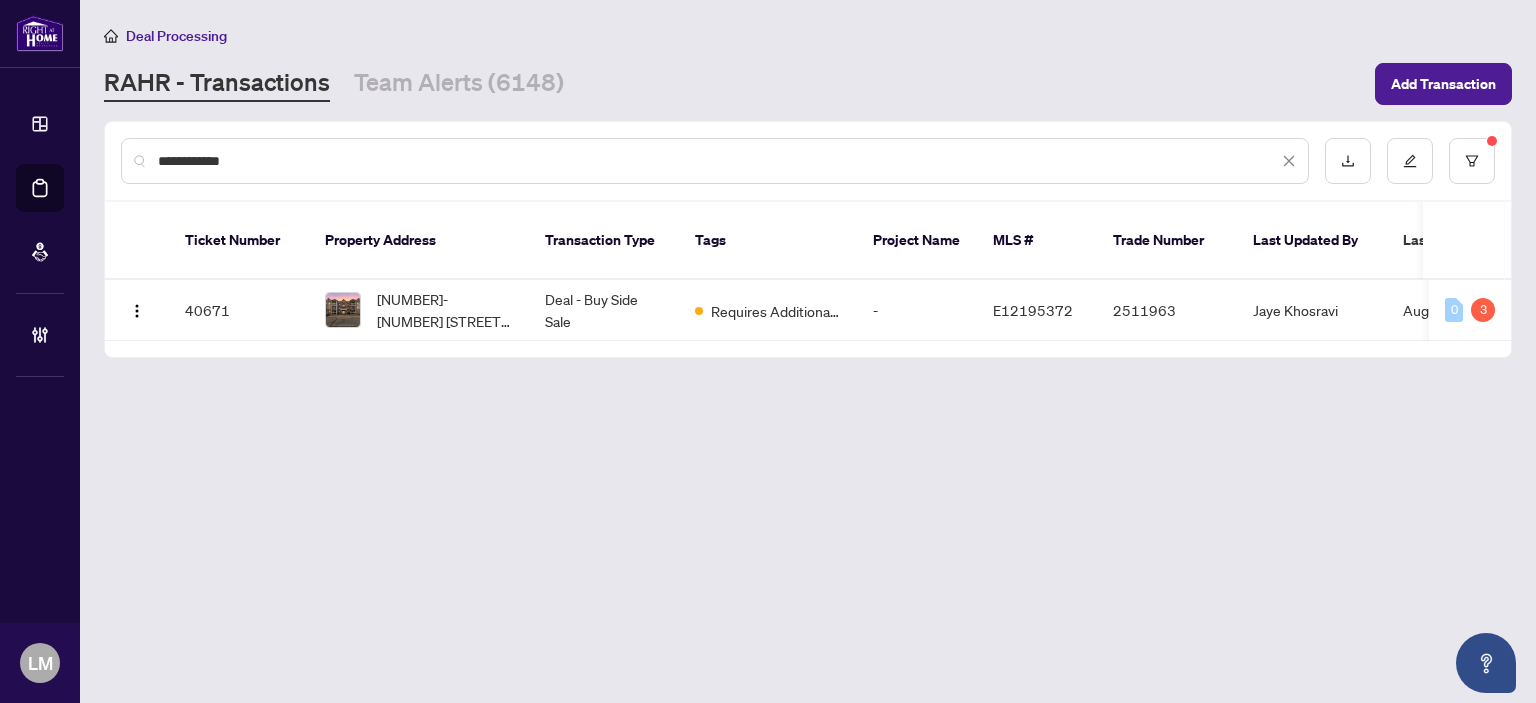 type on "**********" 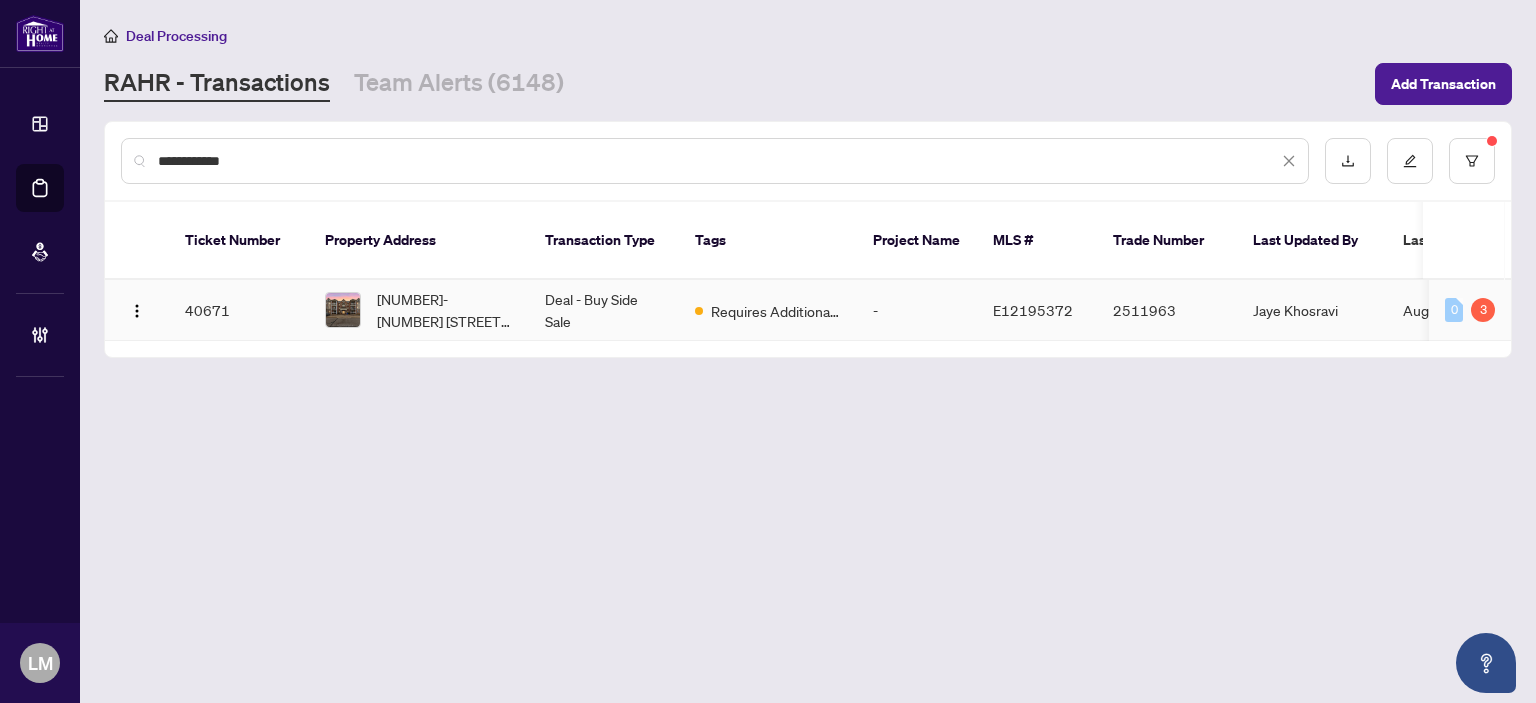 click on "[NUMBER]-[NUMBER] [STREET], [CITY], [STATE] [POSTAL CODE], [COUNTRY]" at bounding box center (445, 310) 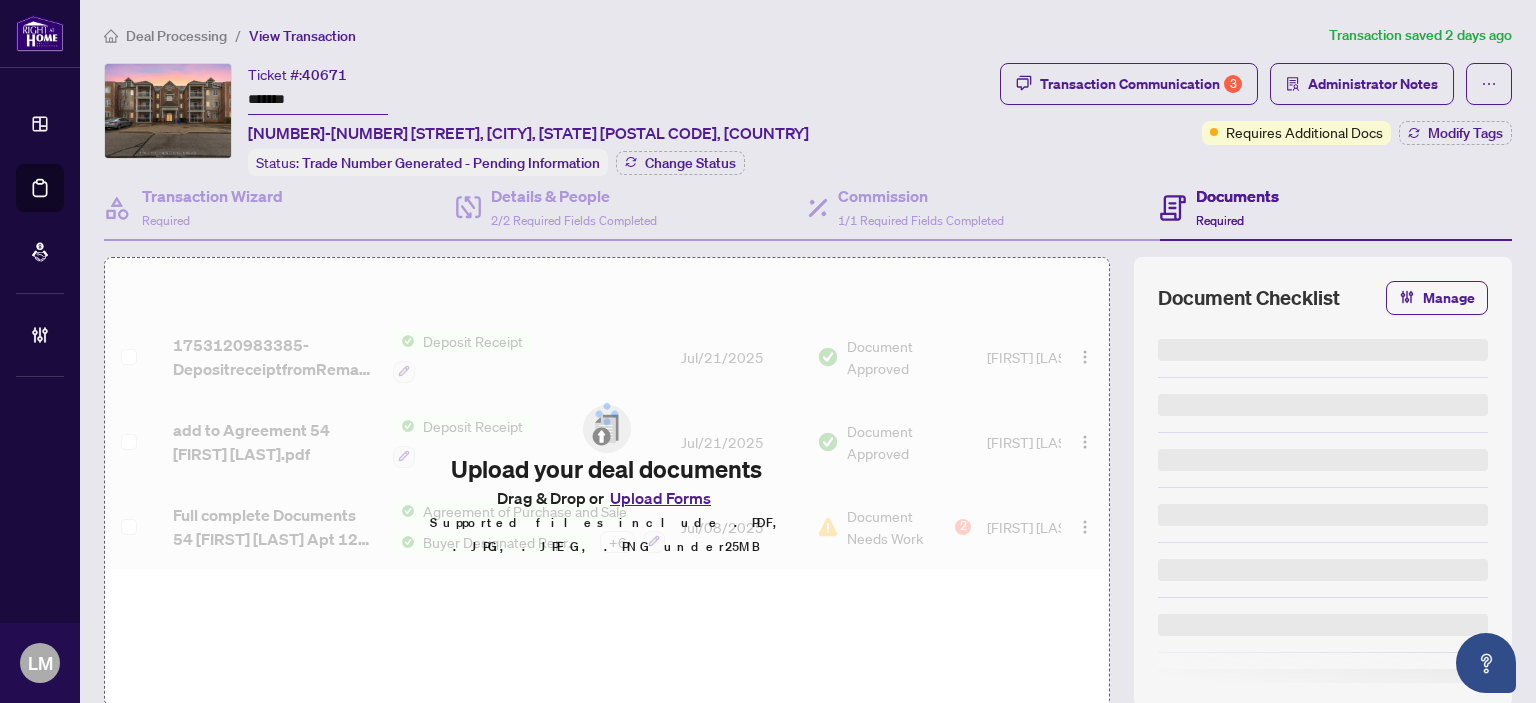 type on "*******" 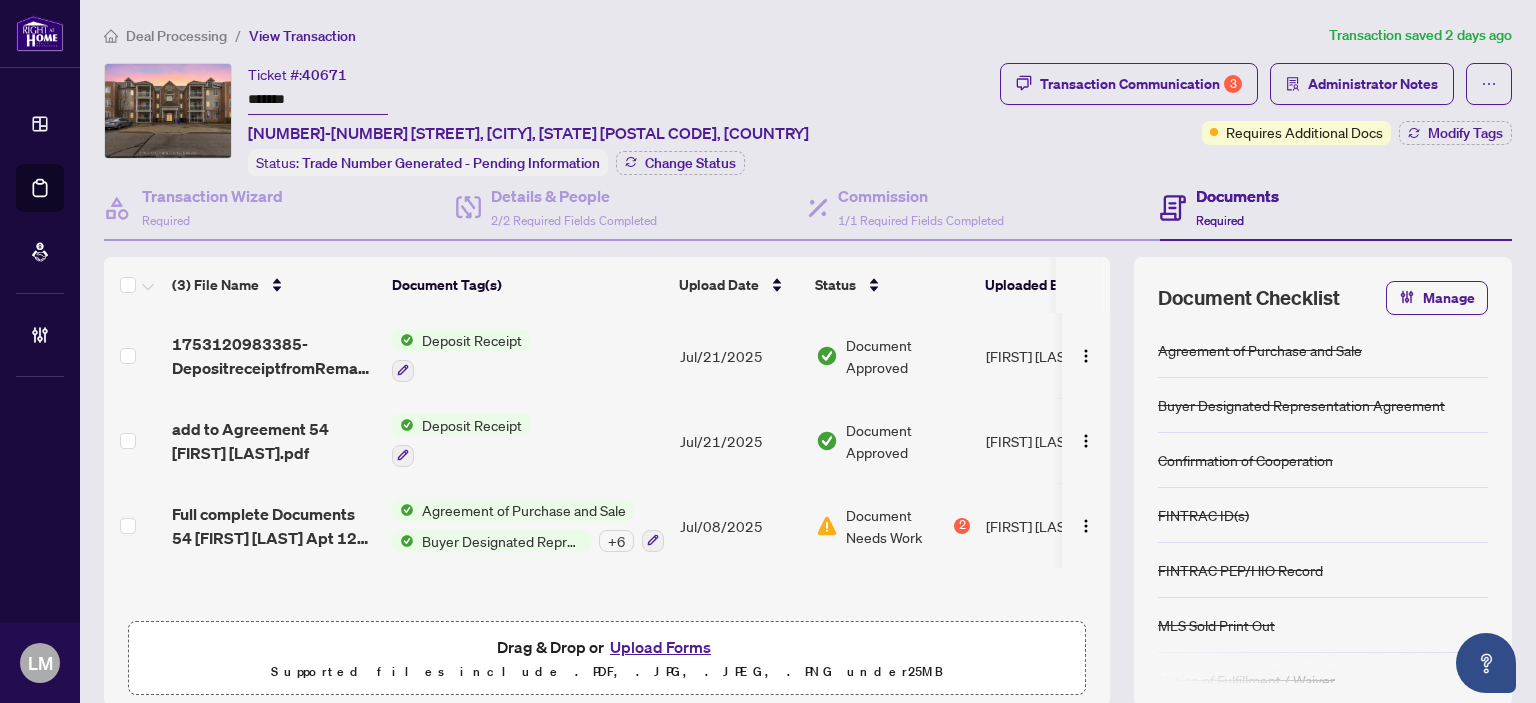 scroll, scrollTop: 0, scrollLeft: 0, axis: both 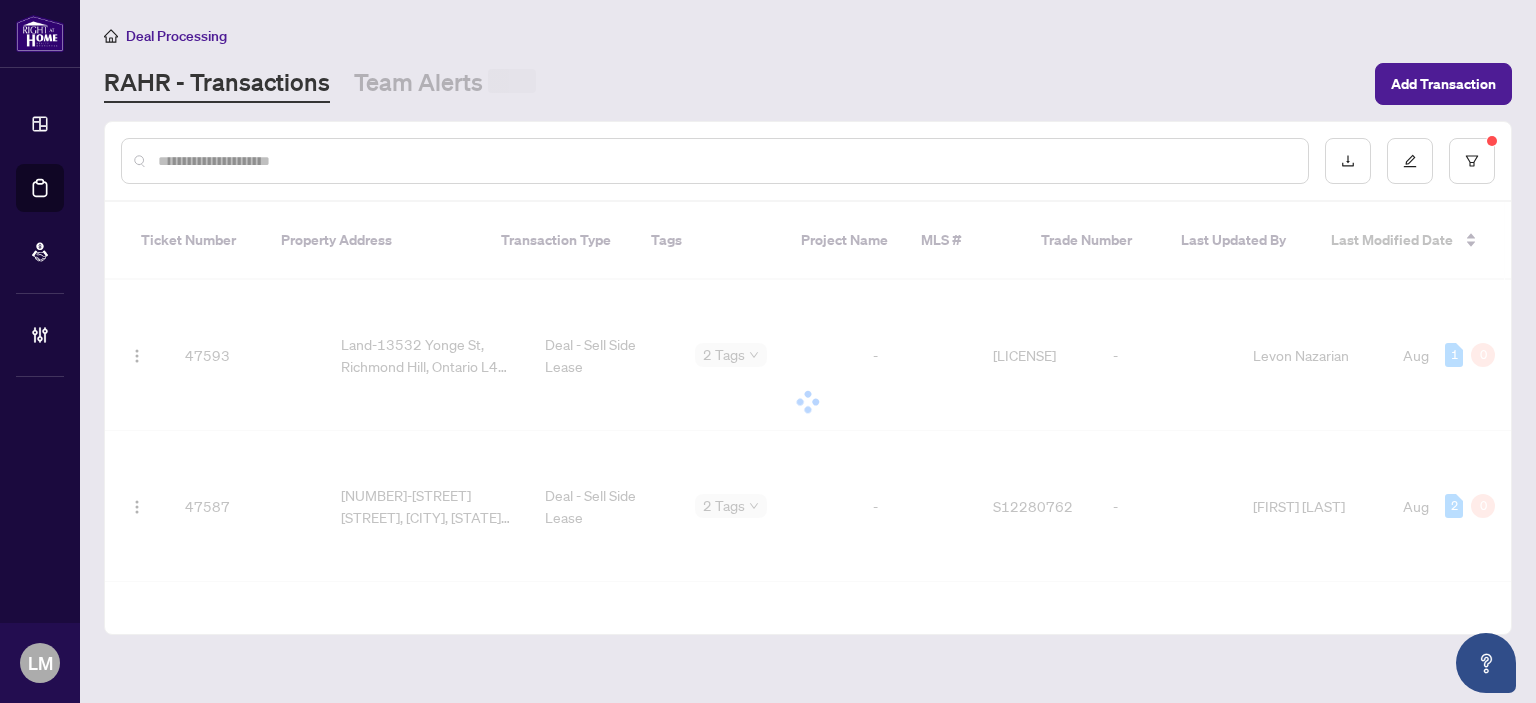 click at bounding box center (725, 161) 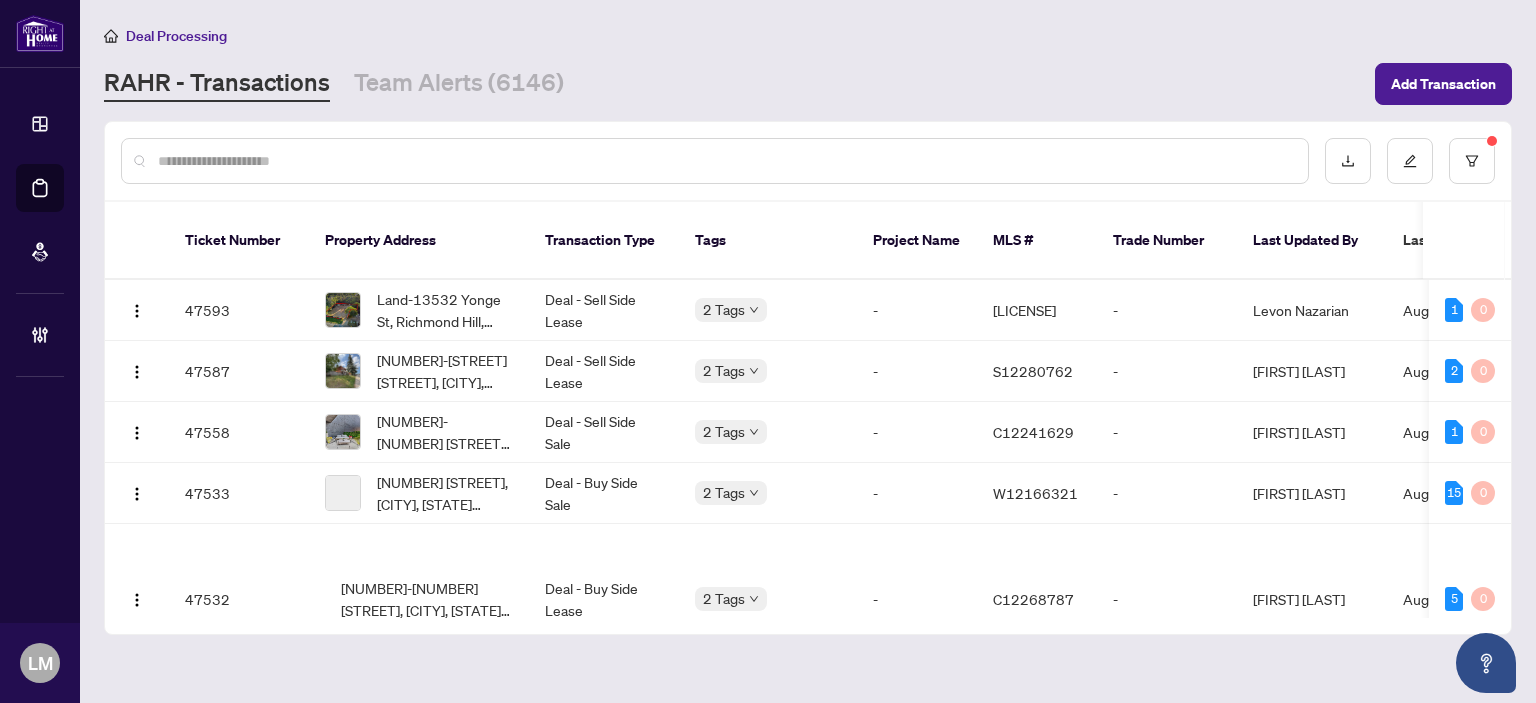 paste on "**********" 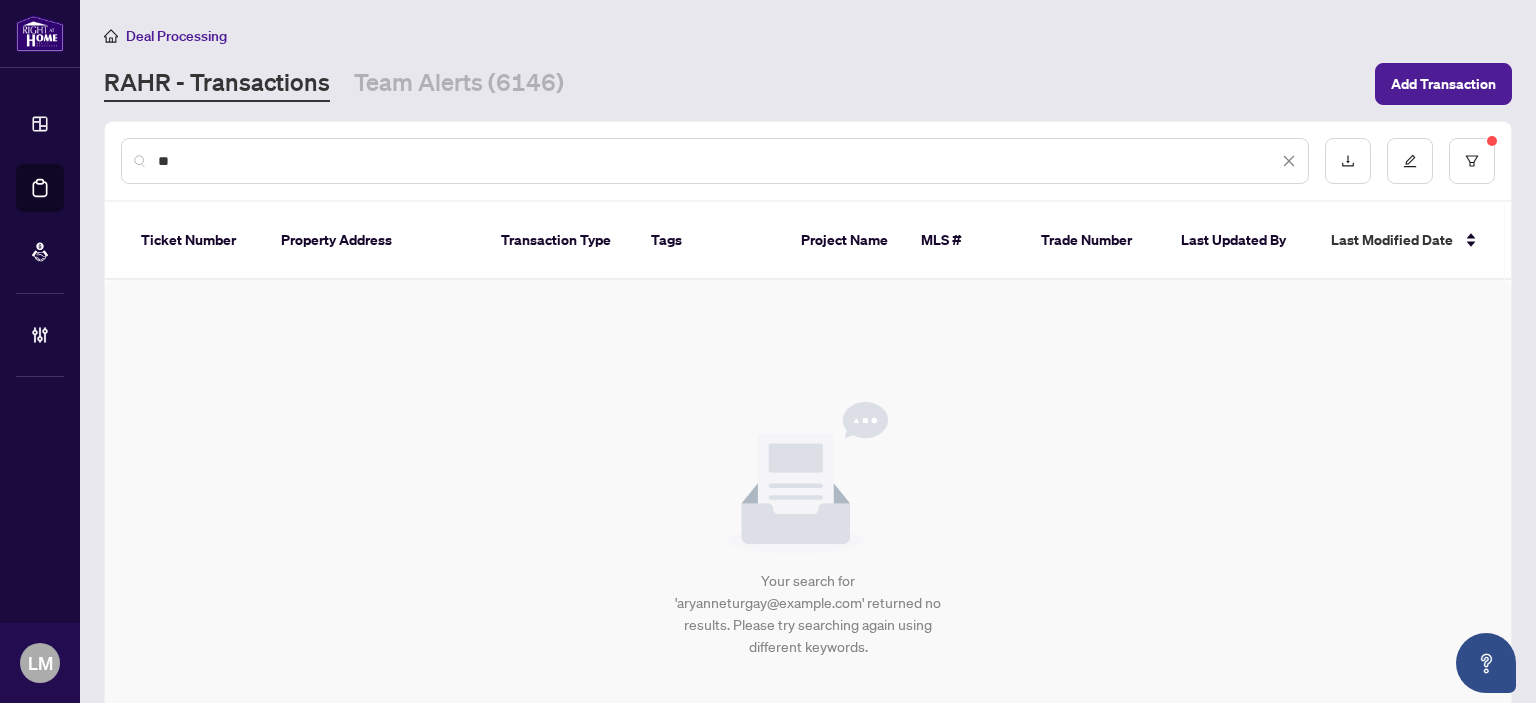 type on "*" 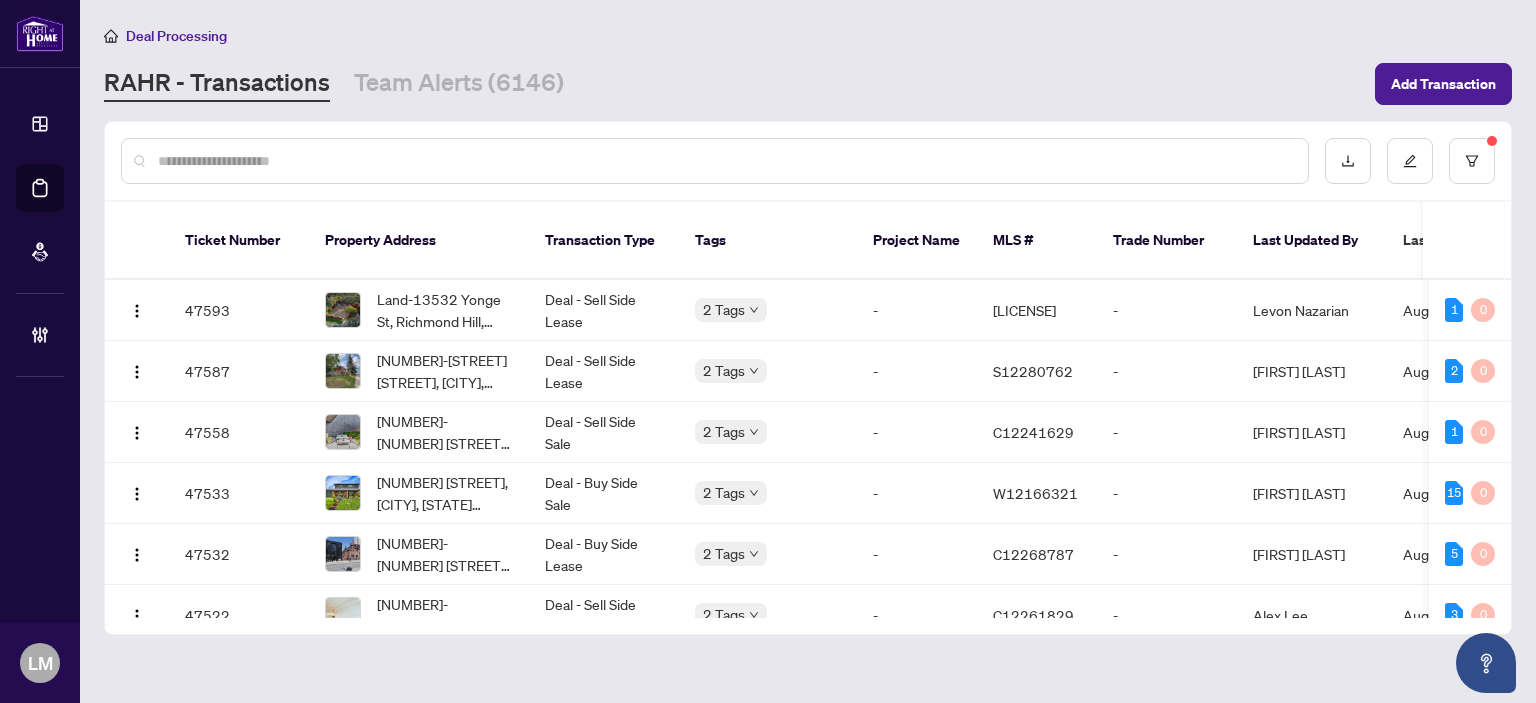 click at bounding box center (725, 161) 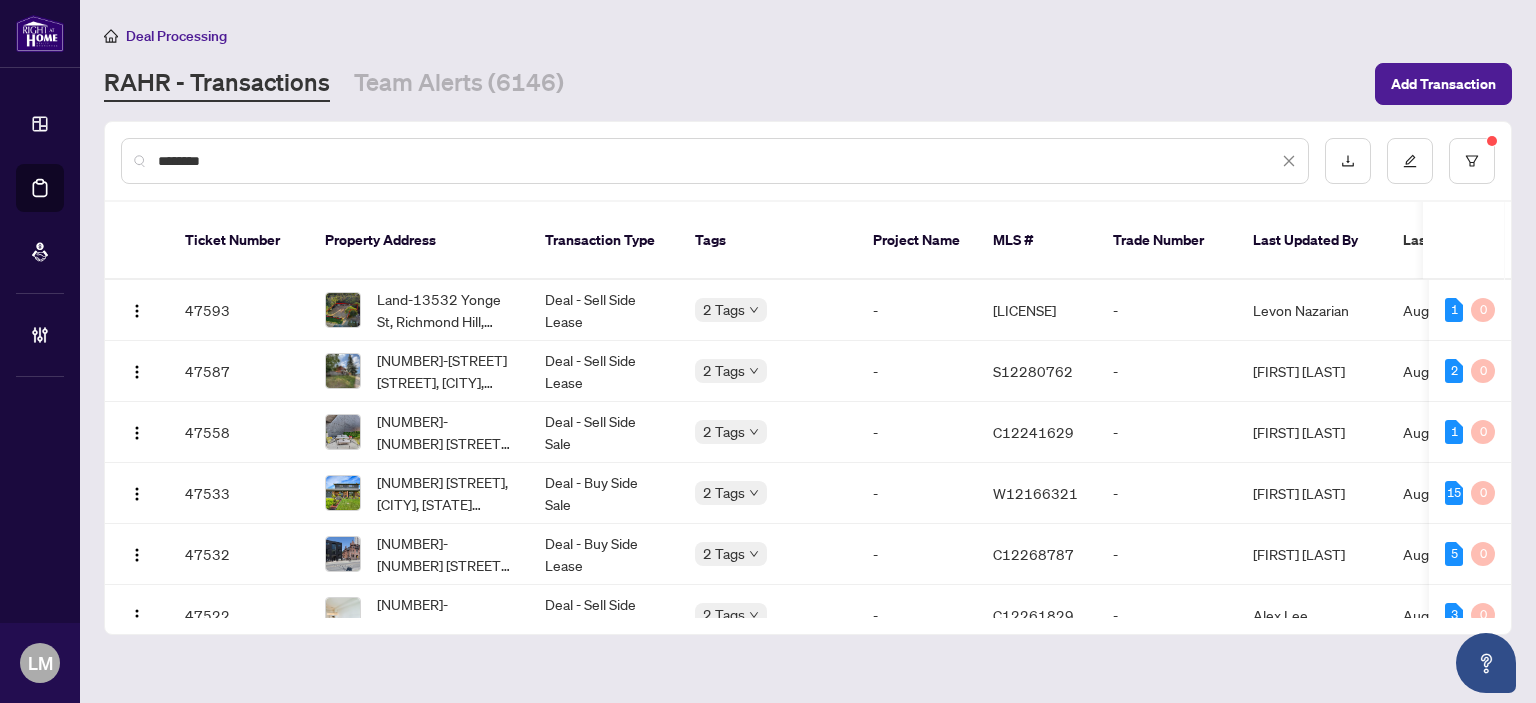 type on "*********" 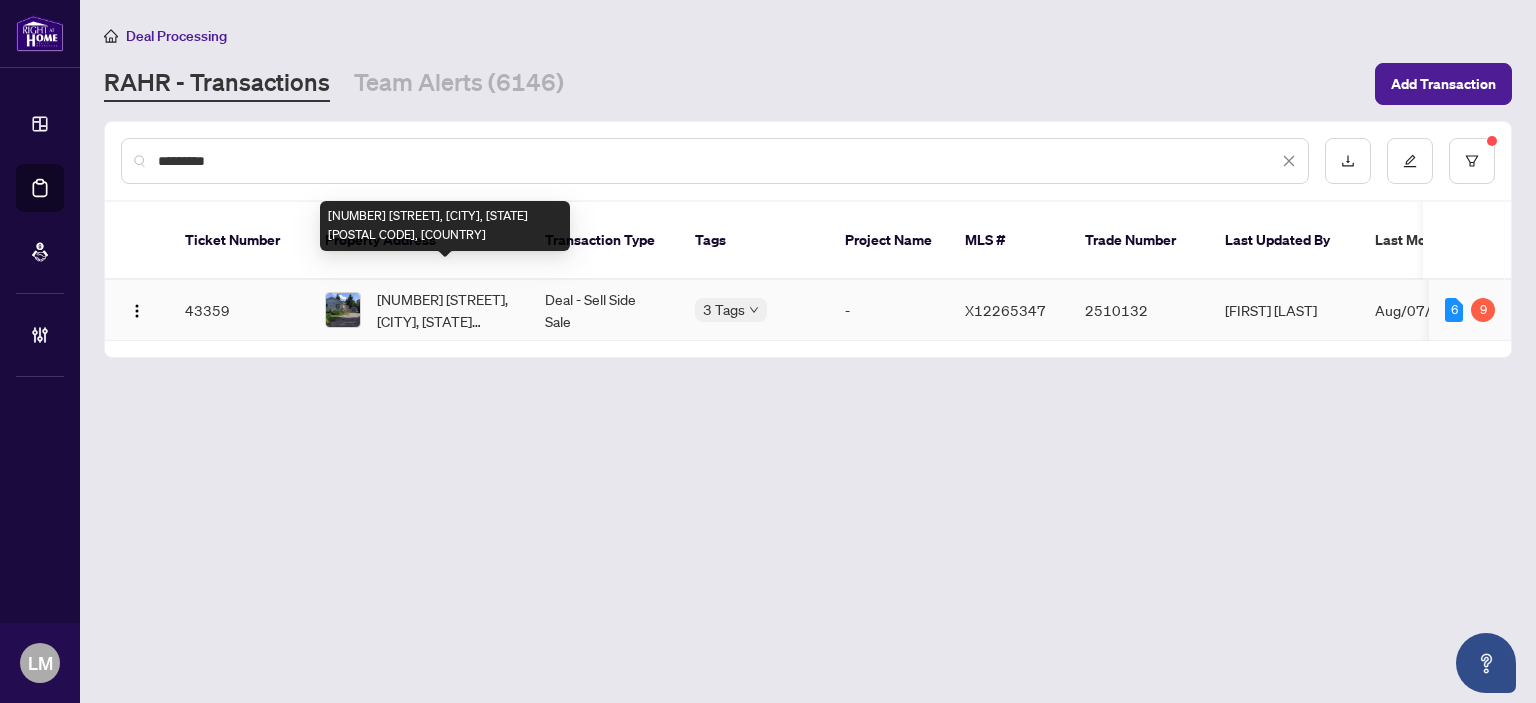 click on "[NUMBER] [STREET], [CITY], [STATE] [POSTAL CODE], [COUNTRY]" at bounding box center (445, 310) 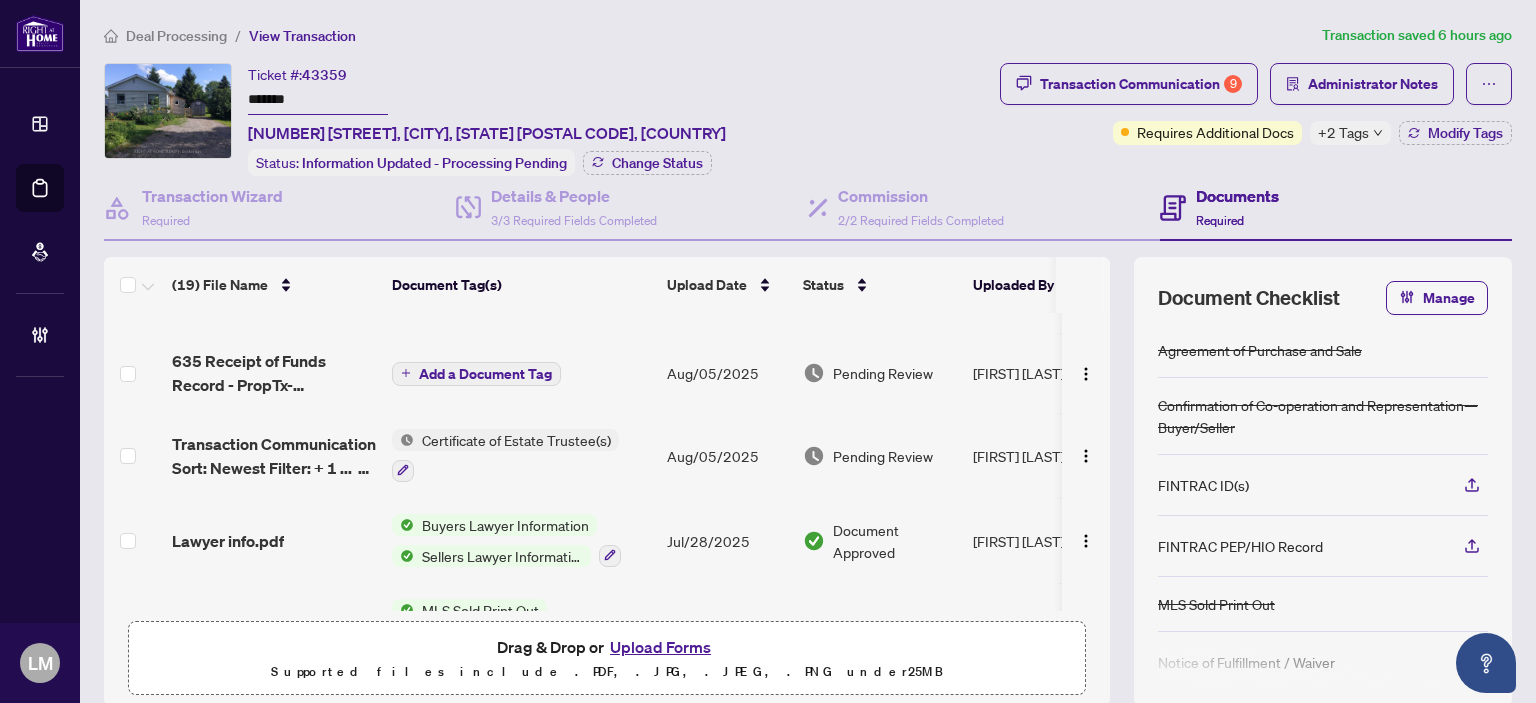 scroll, scrollTop: 627, scrollLeft: 0, axis: vertical 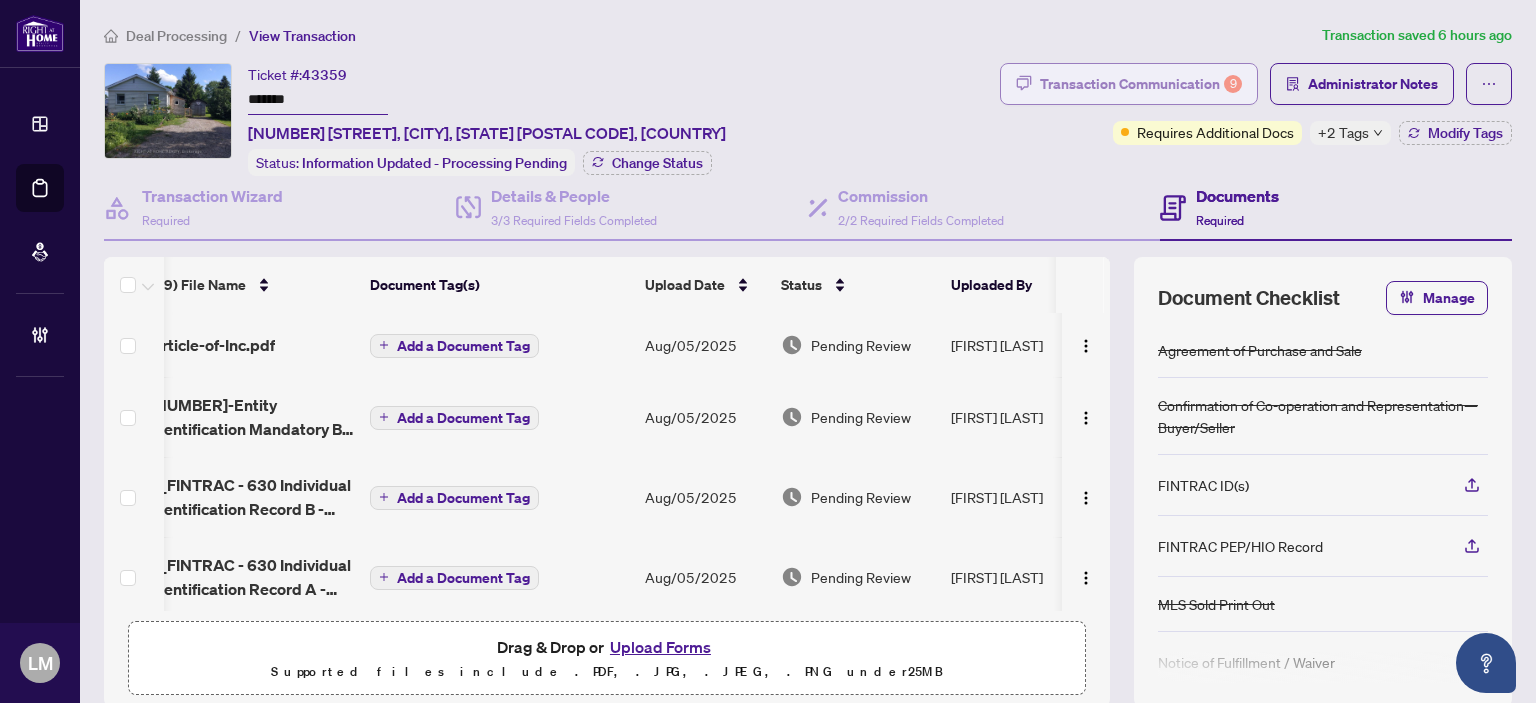 click on "Transaction Communication 9" at bounding box center (1141, 84) 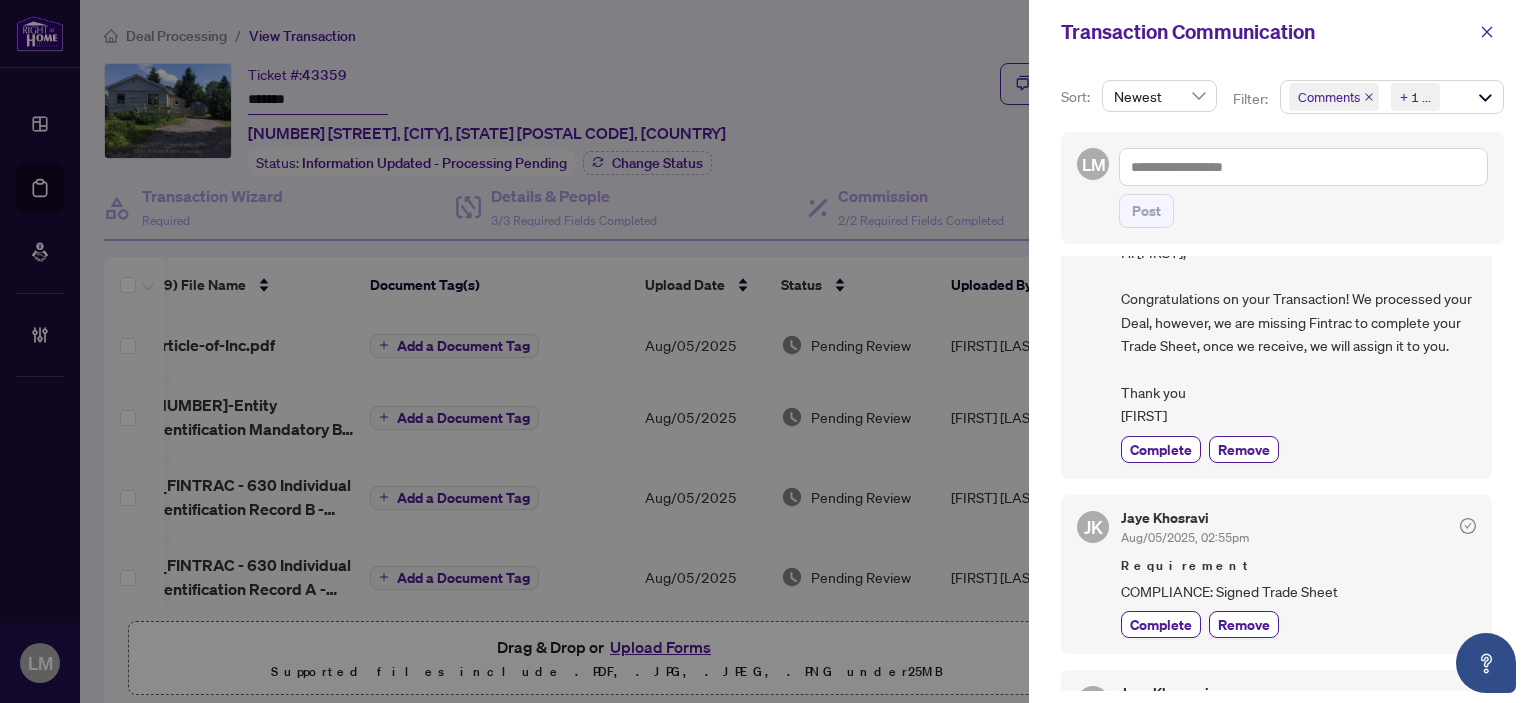 scroll, scrollTop: 0, scrollLeft: 0, axis: both 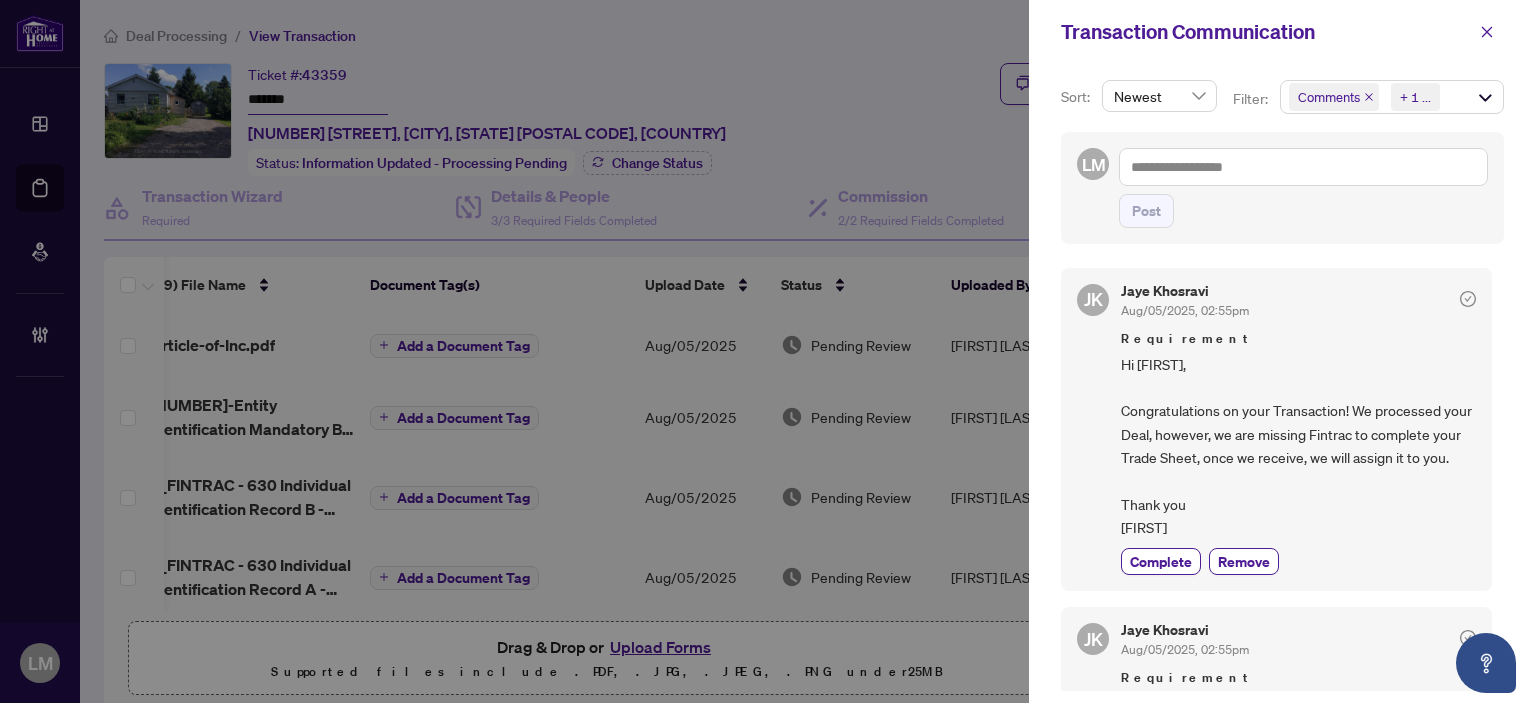 click at bounding box center (768, 351) 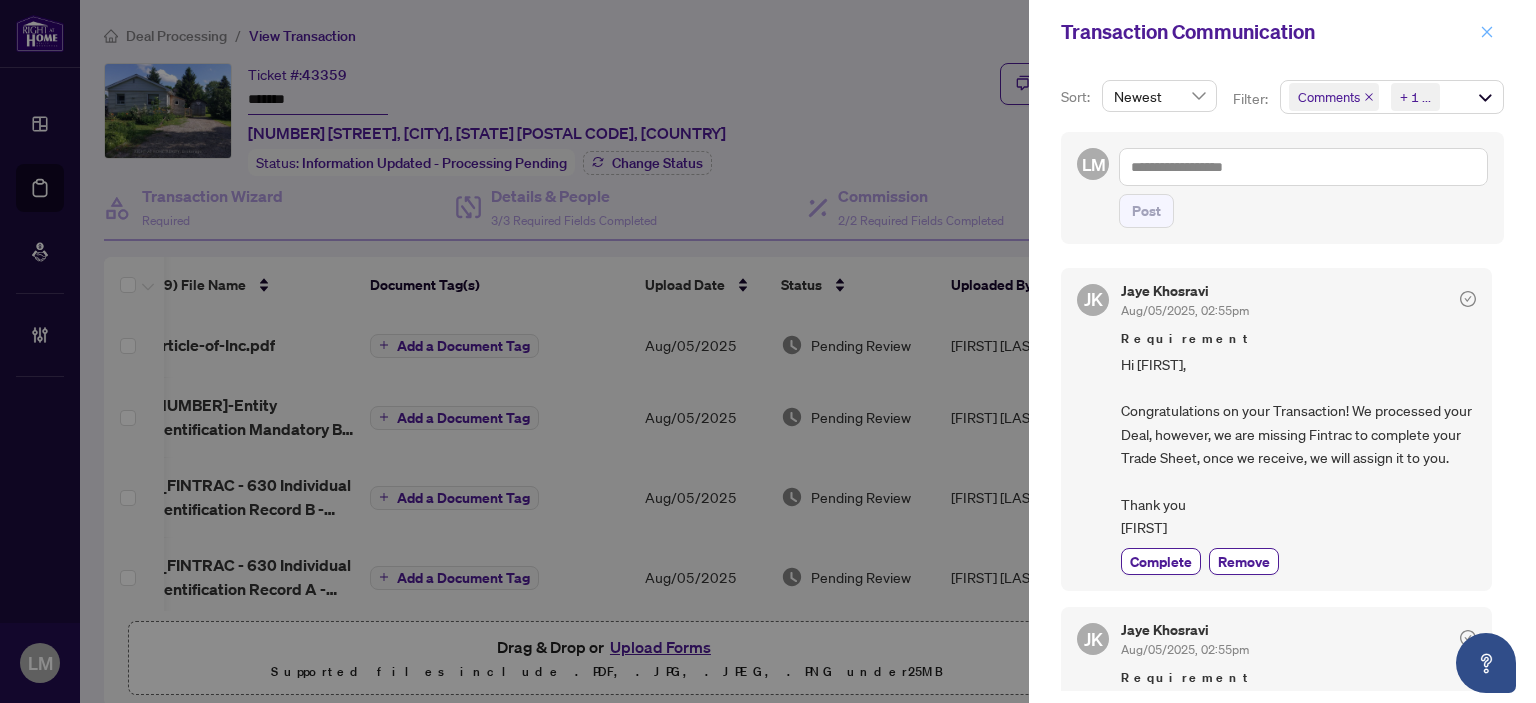 click at bounding box center (1487, 32) 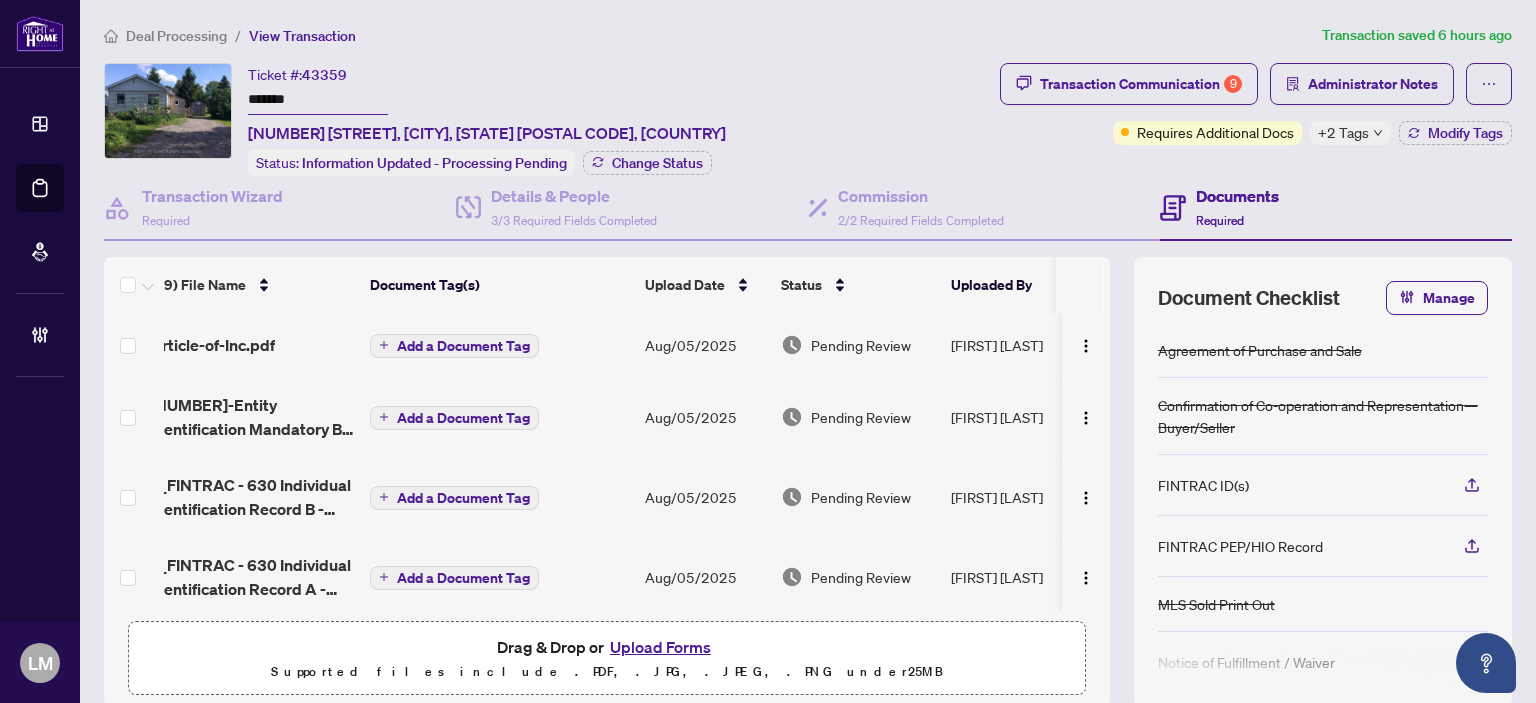 scroll, scrollTop: 0, scrollLeft: 0, axis: both 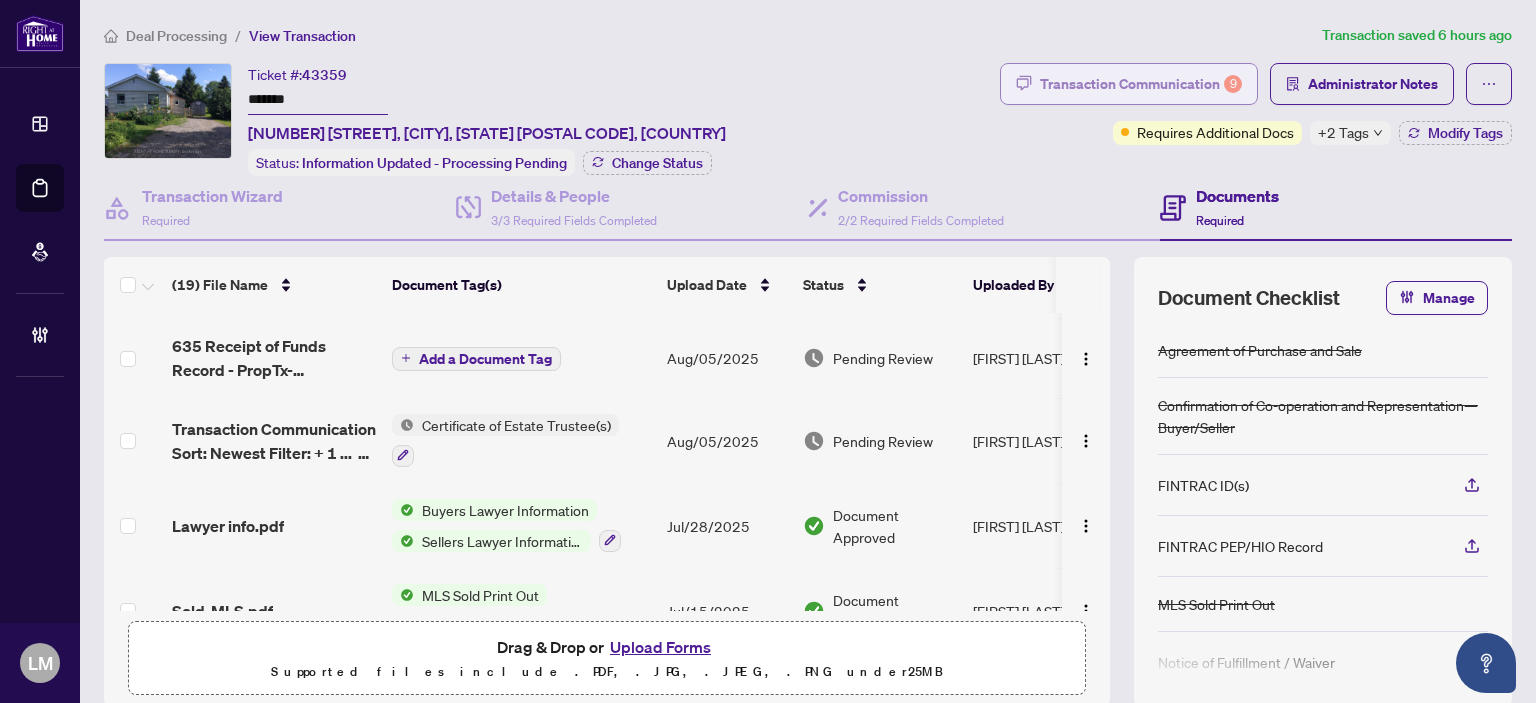 click on "Transaction Communication 9" at bounding box center (1141, 84) 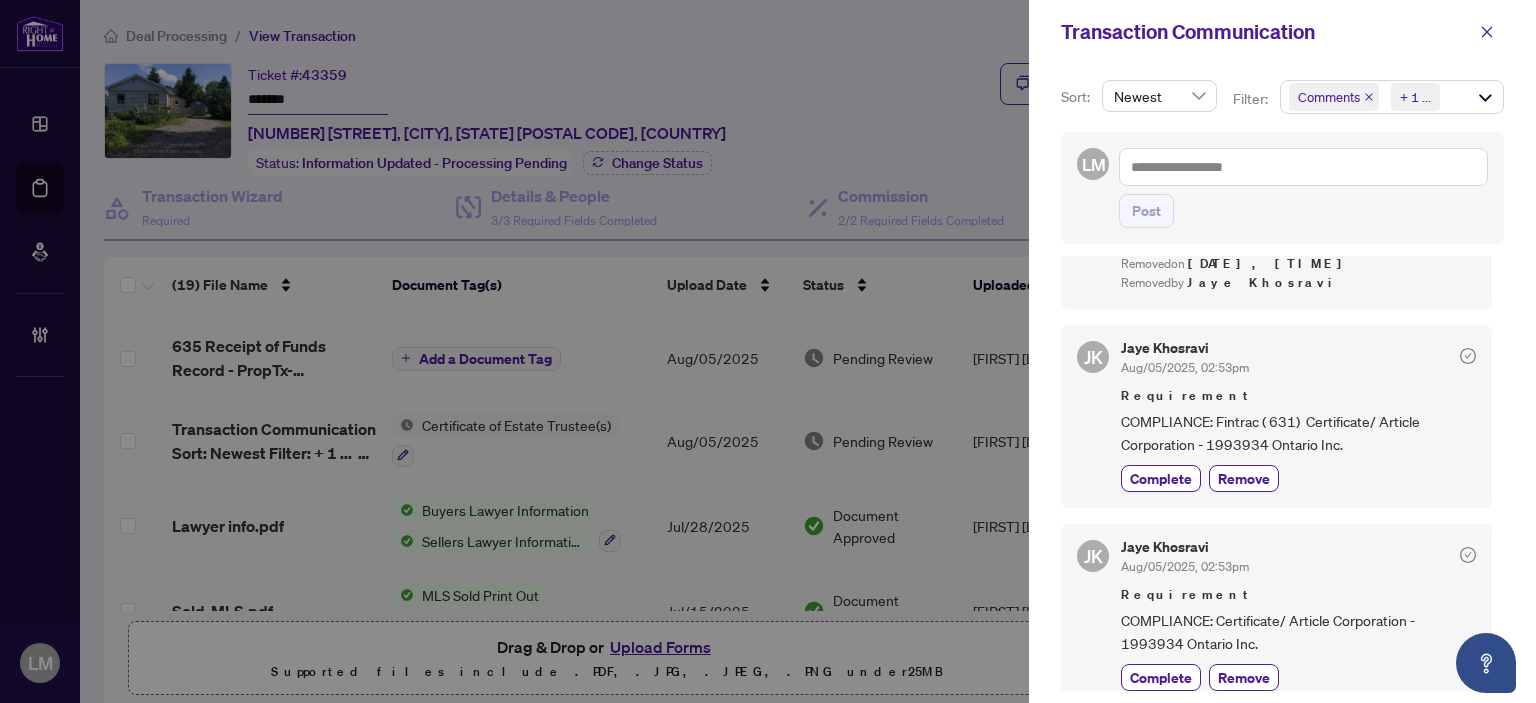 scroll, scrollTop: 1116, scrollLeft: 0, axis: vertical 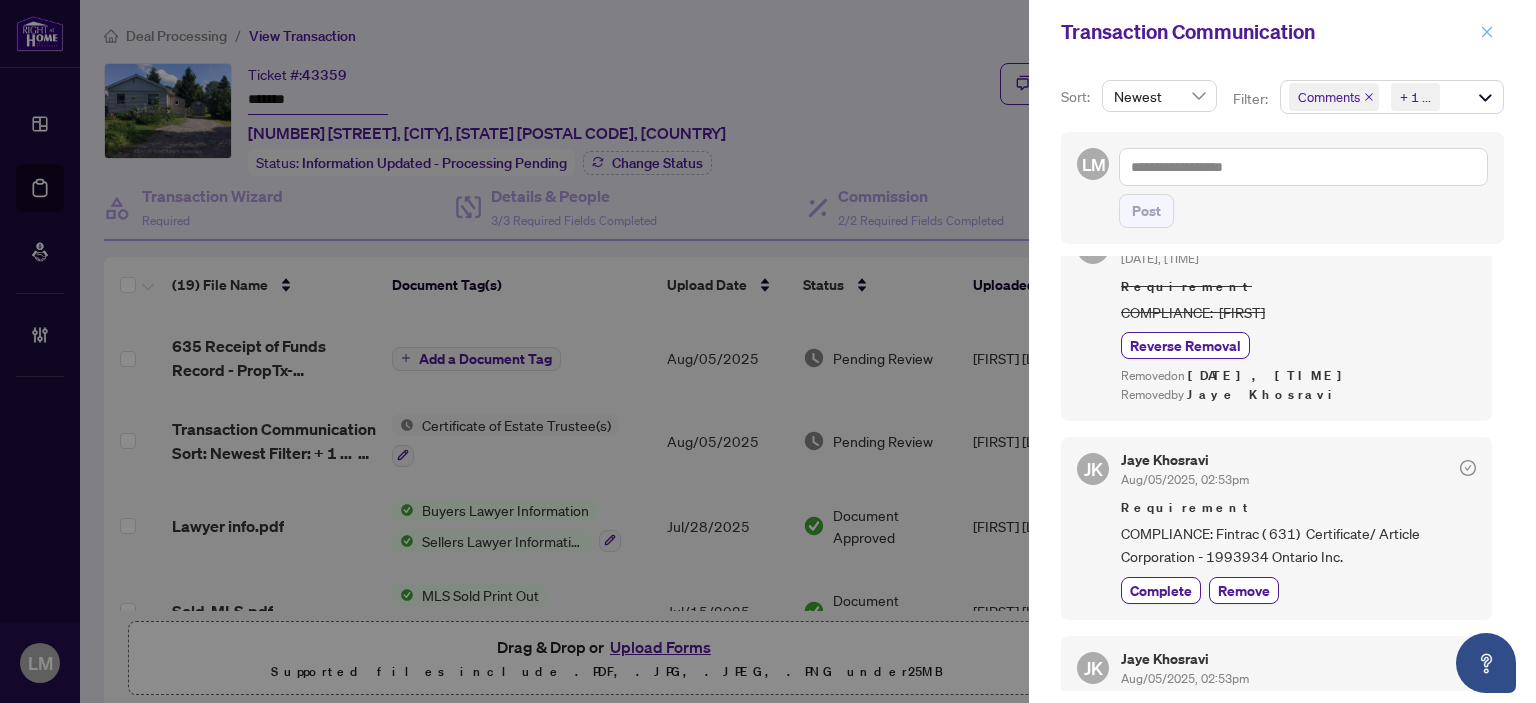 click 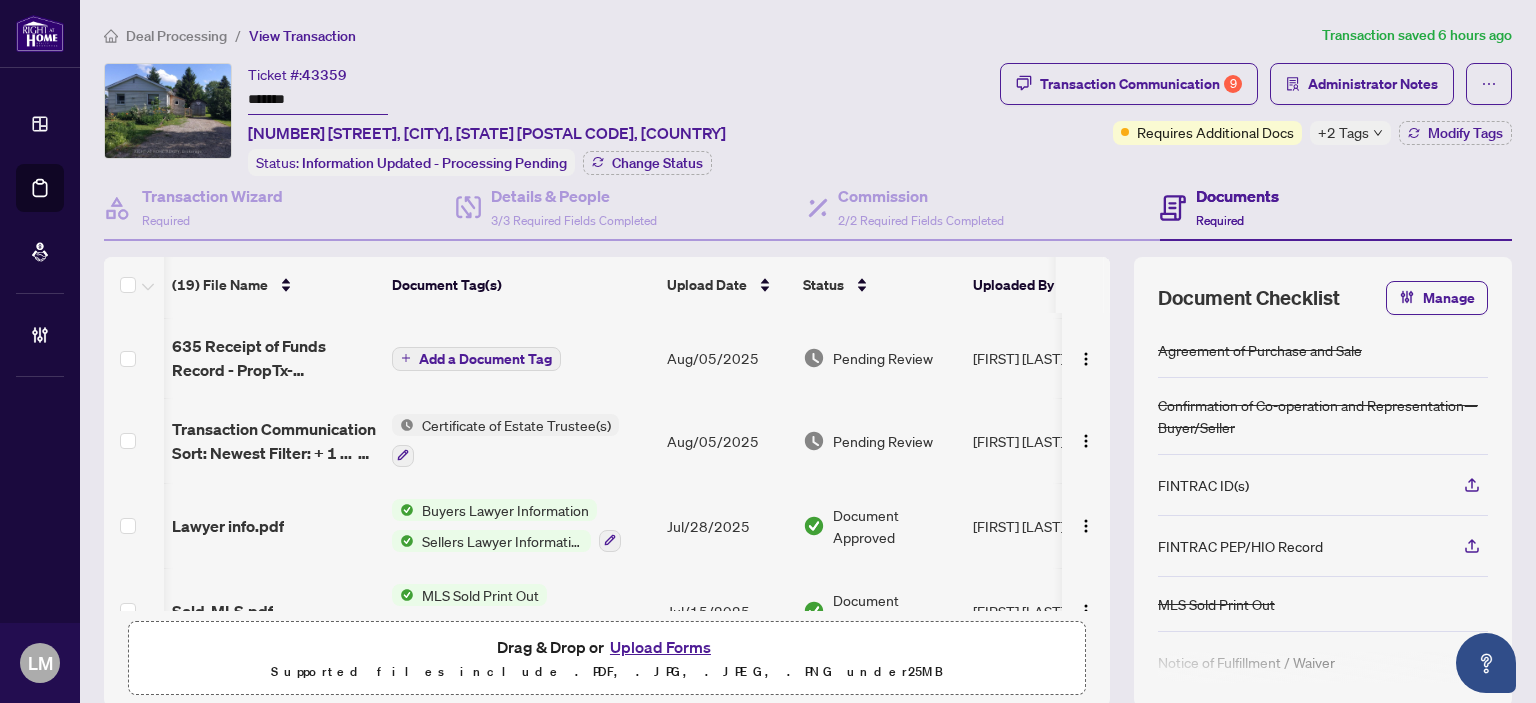 scroll, scrollTop: 0, scrollLeft: 73, axis: horizontal 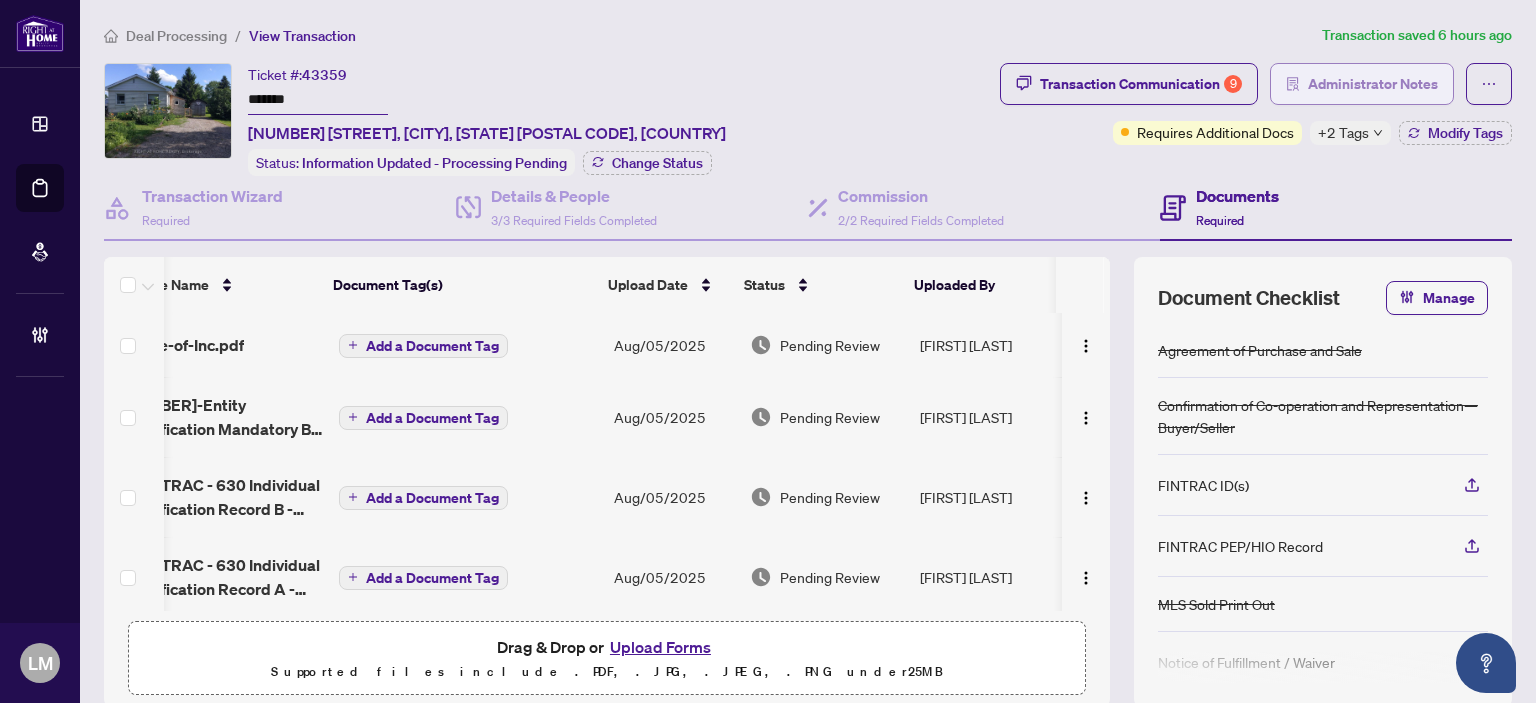 click on "Administrator Notes" at bounding box center [1373, 84] 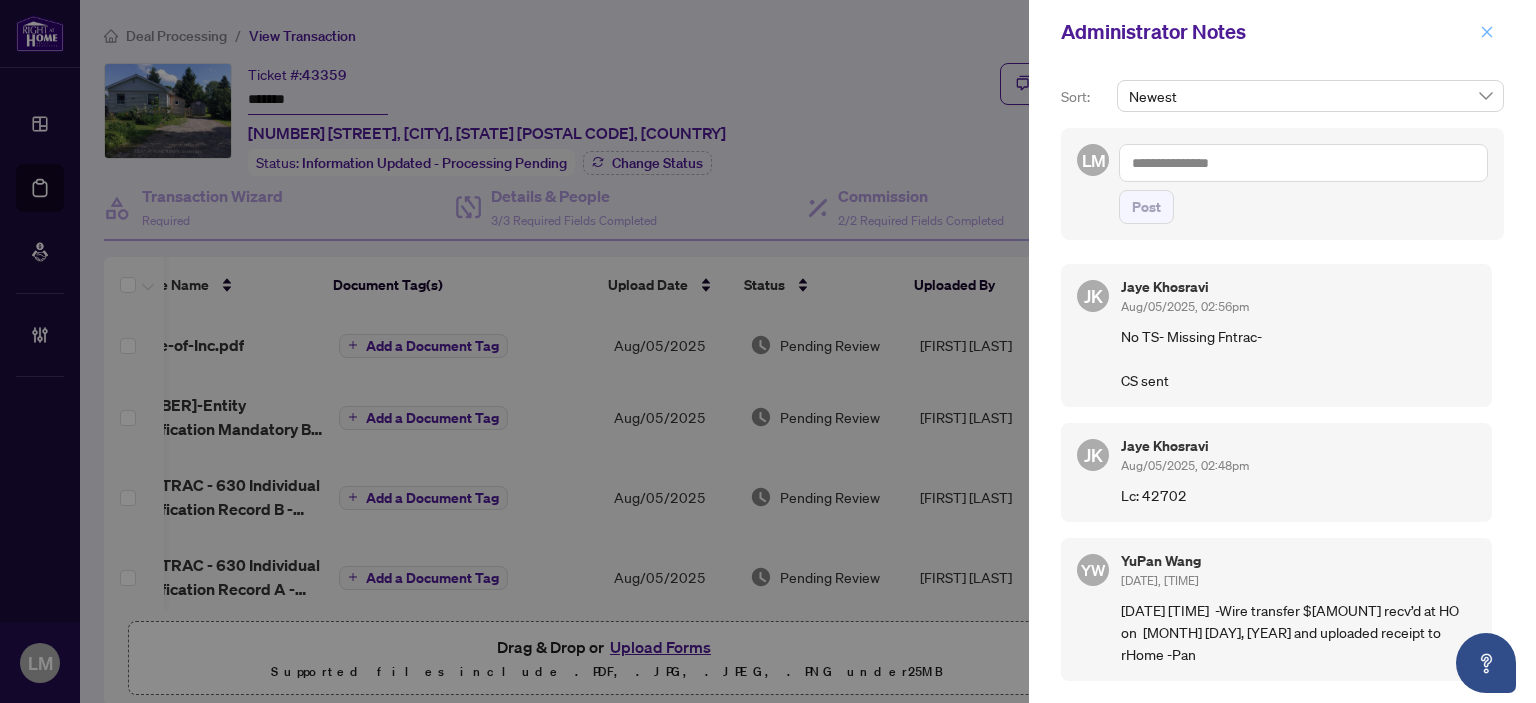 click 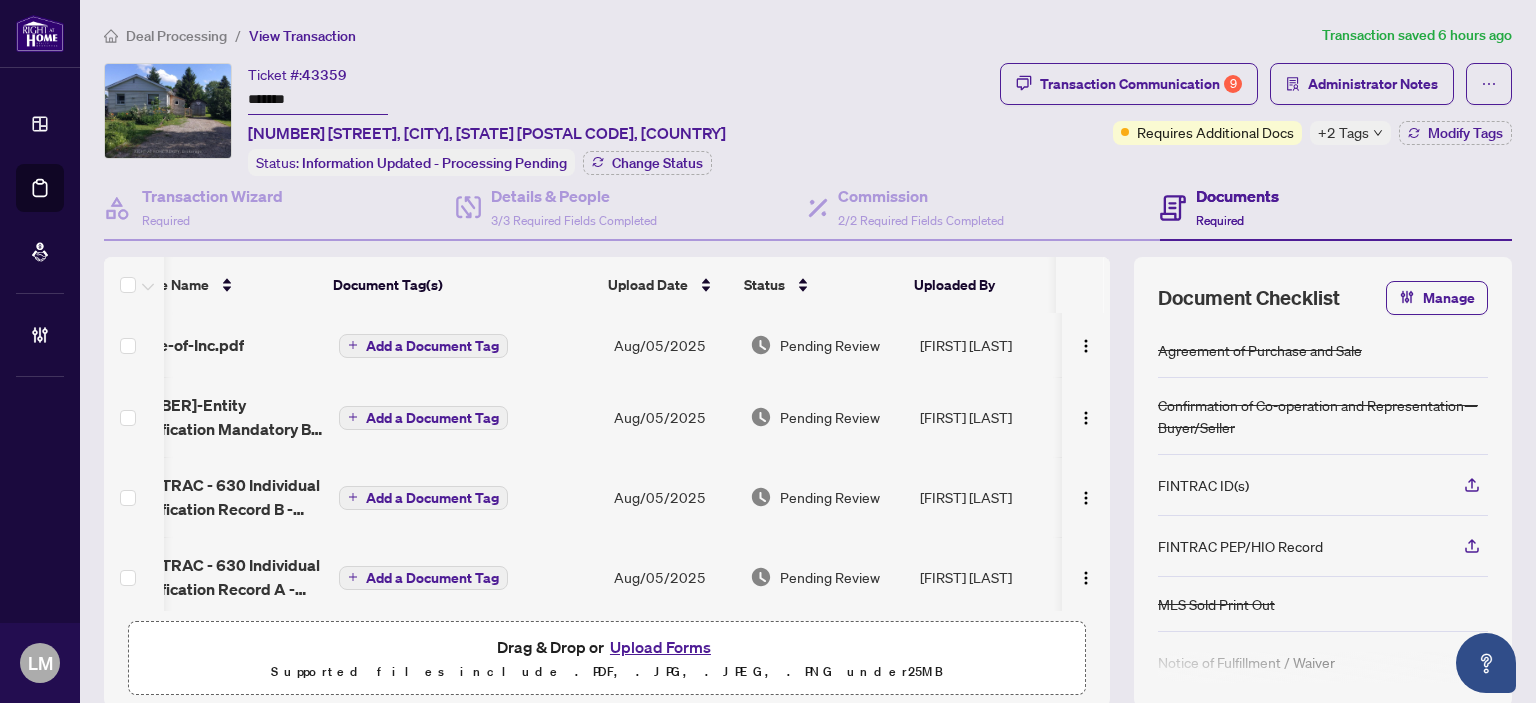 click on "Deal Processing" at bounding box center (176, 36) 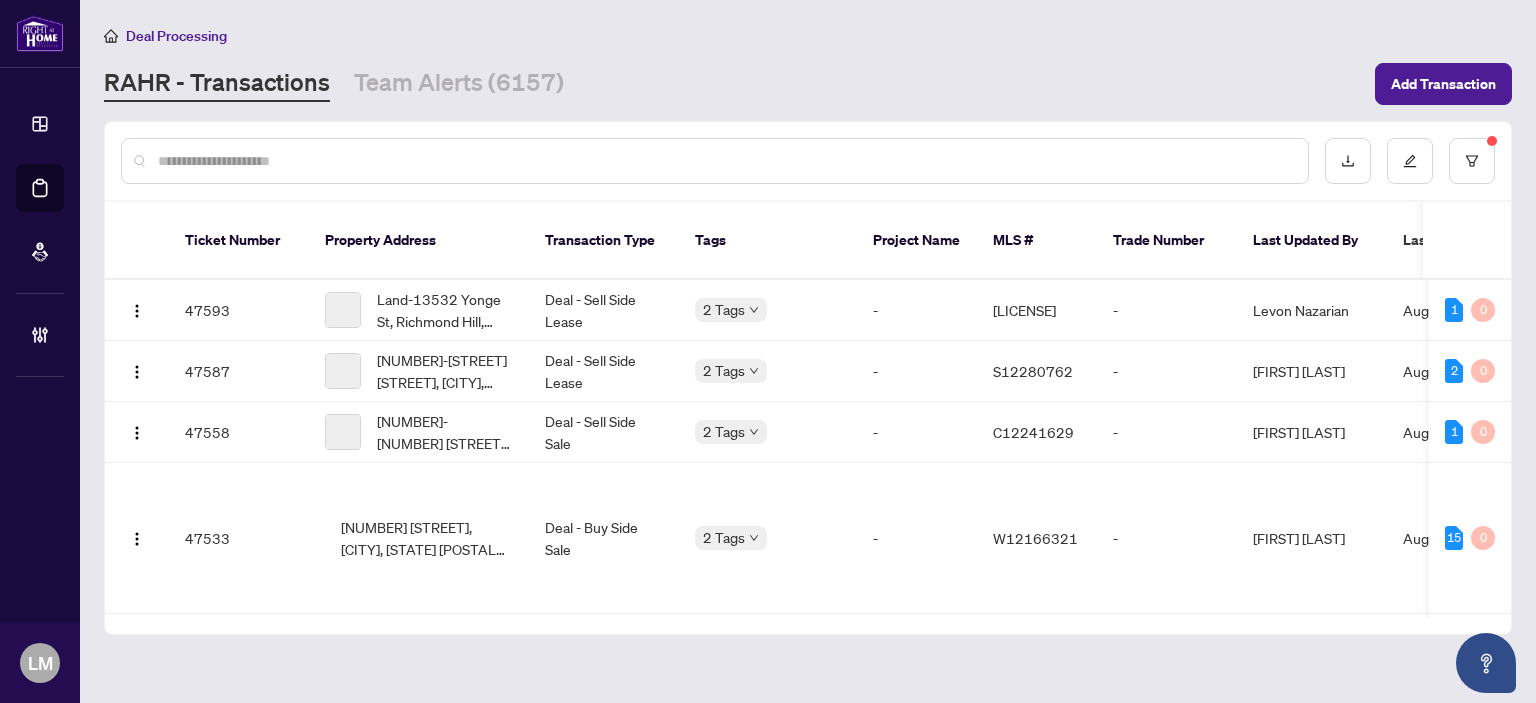 click at bounding box center [725, 161] 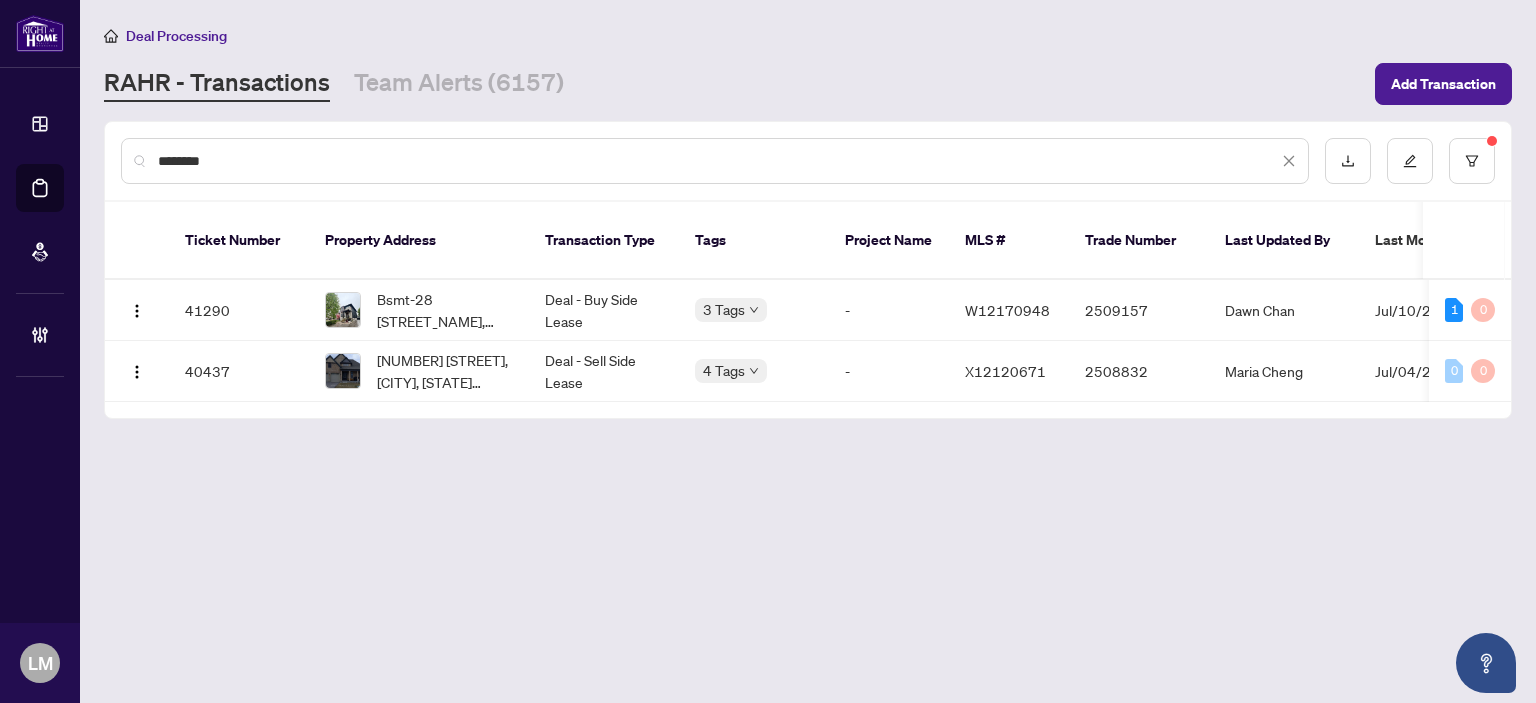type on "*******" 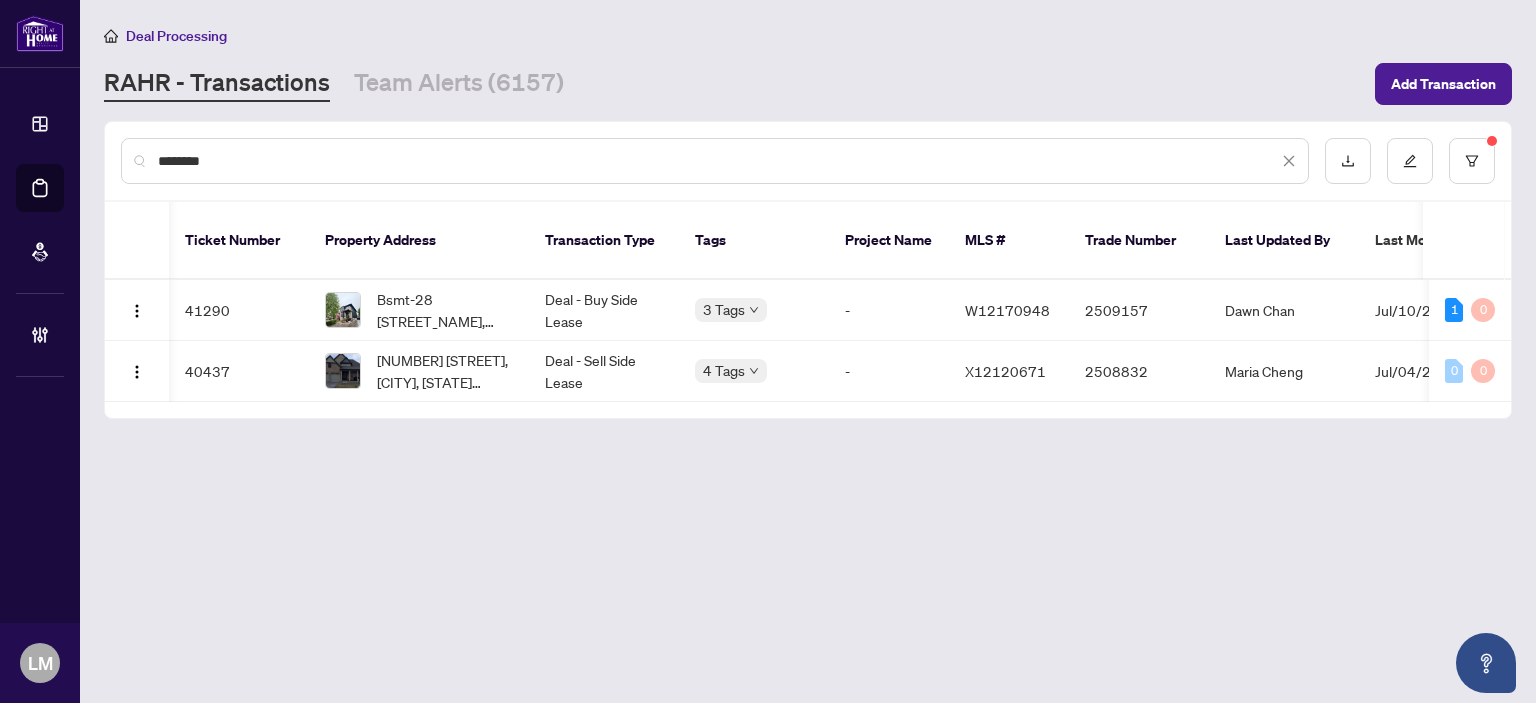 scroll, scrollTop: 0, scrollLeft: 369, axis: horizontal 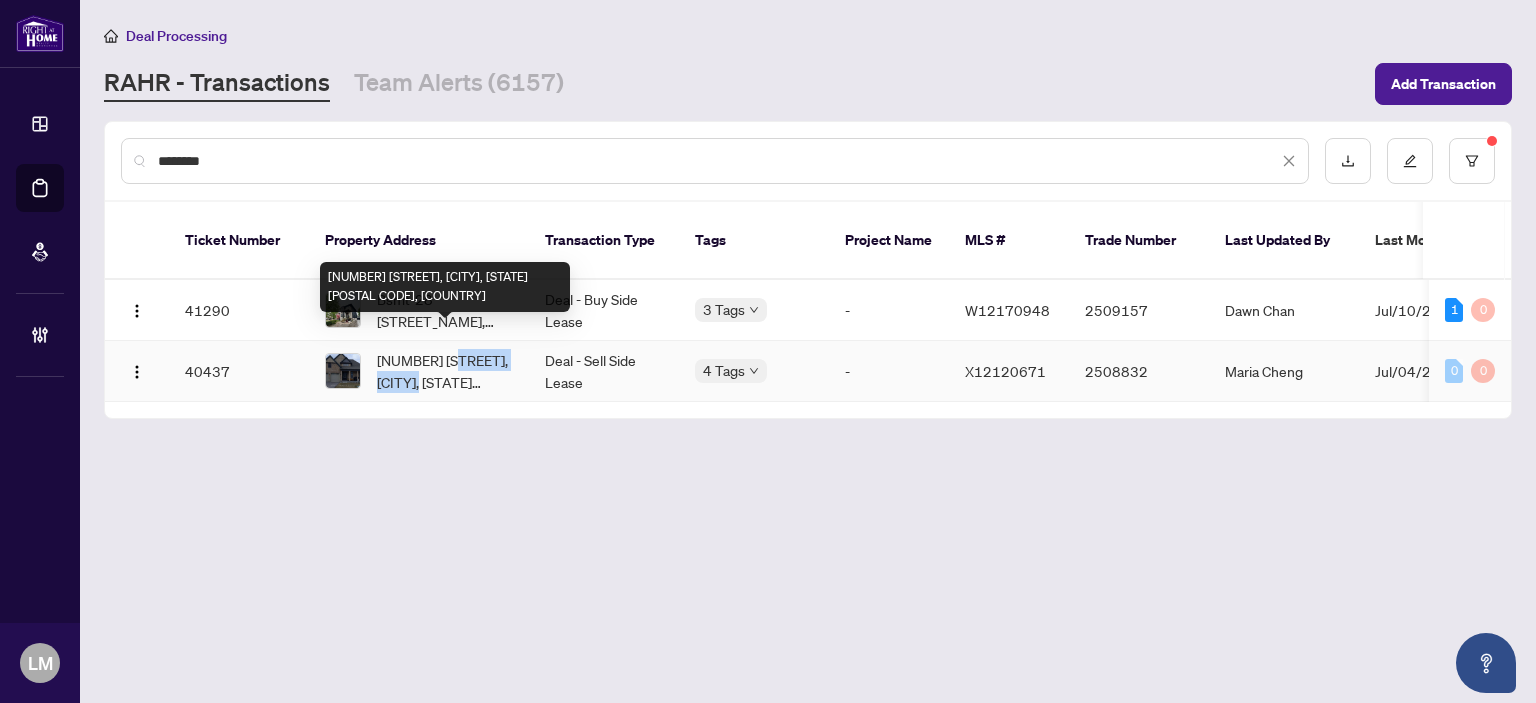 click on "[NUMBER] [STREET], [CITY], [STATE] [POSTAL CODE], [COUNTRY]" at bounding box center [445, 371] 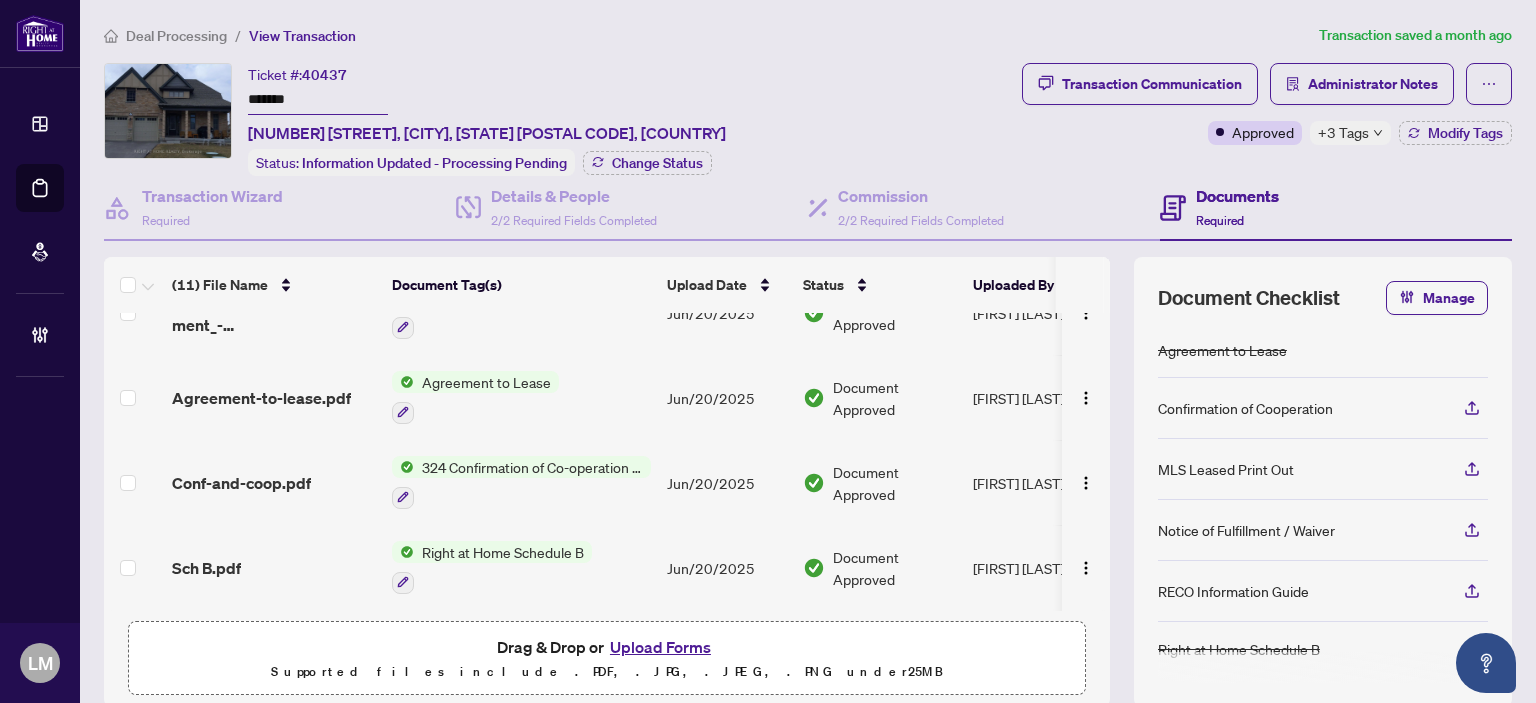 scroll, scrollTop: 0, scrollLeft: 0, axis: both 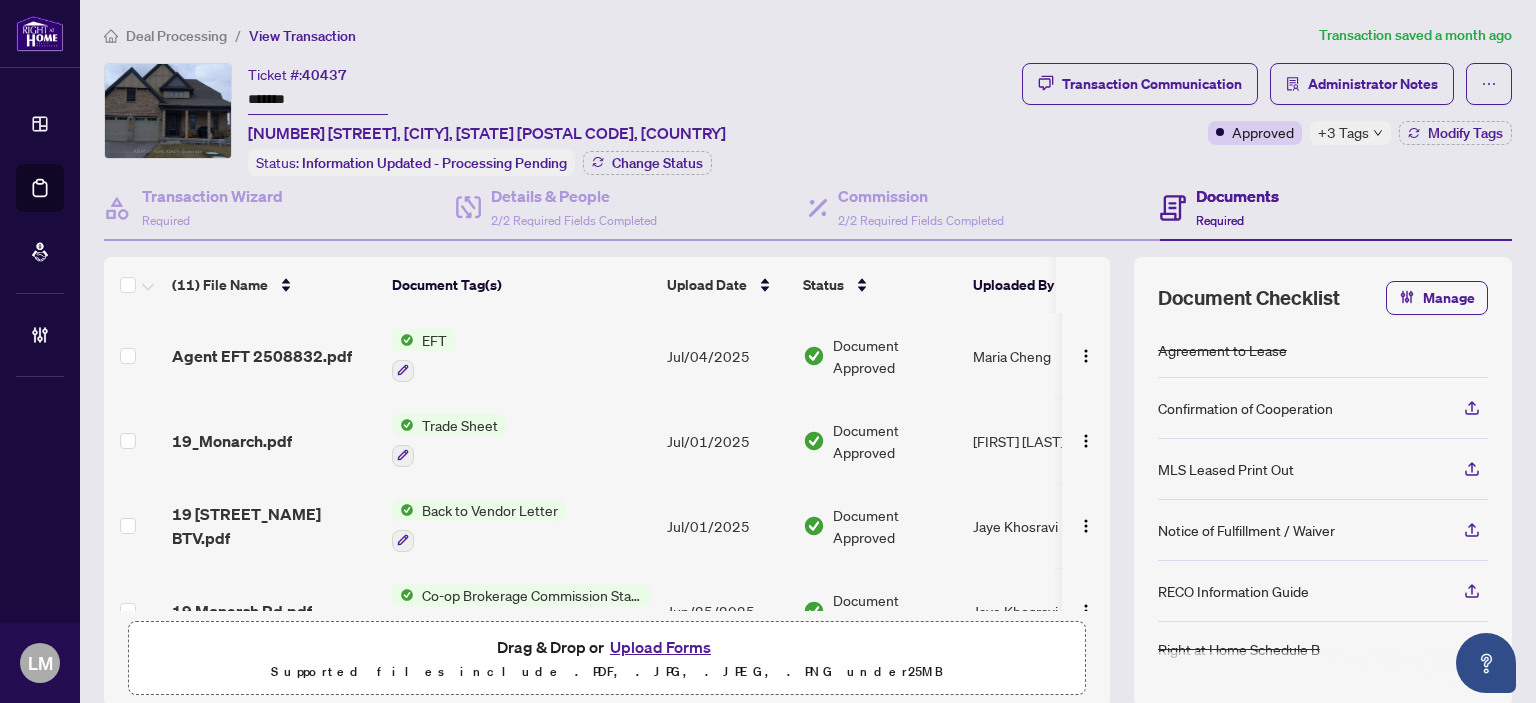 click on "Deal Processing" at bounding box center [176, 36] 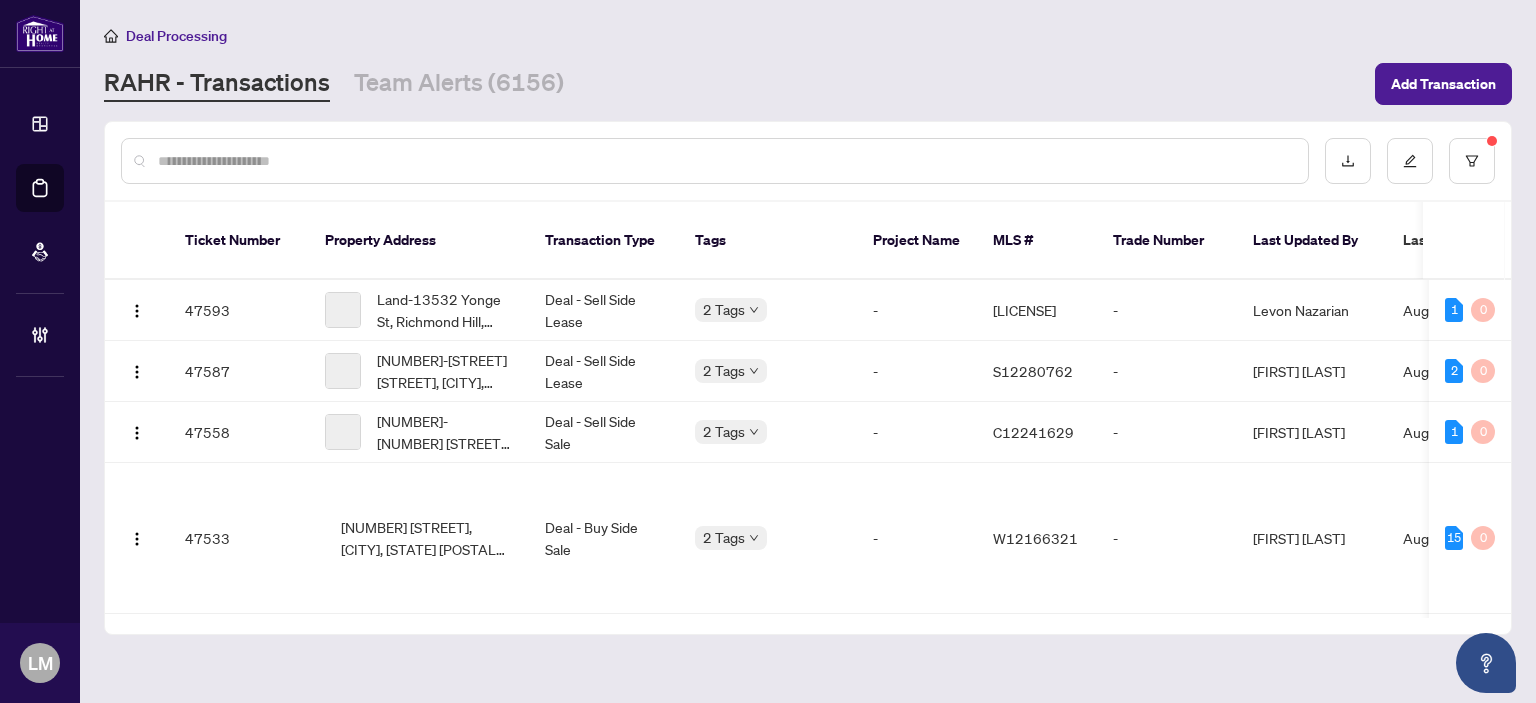 click at bounding box center [725, 161] 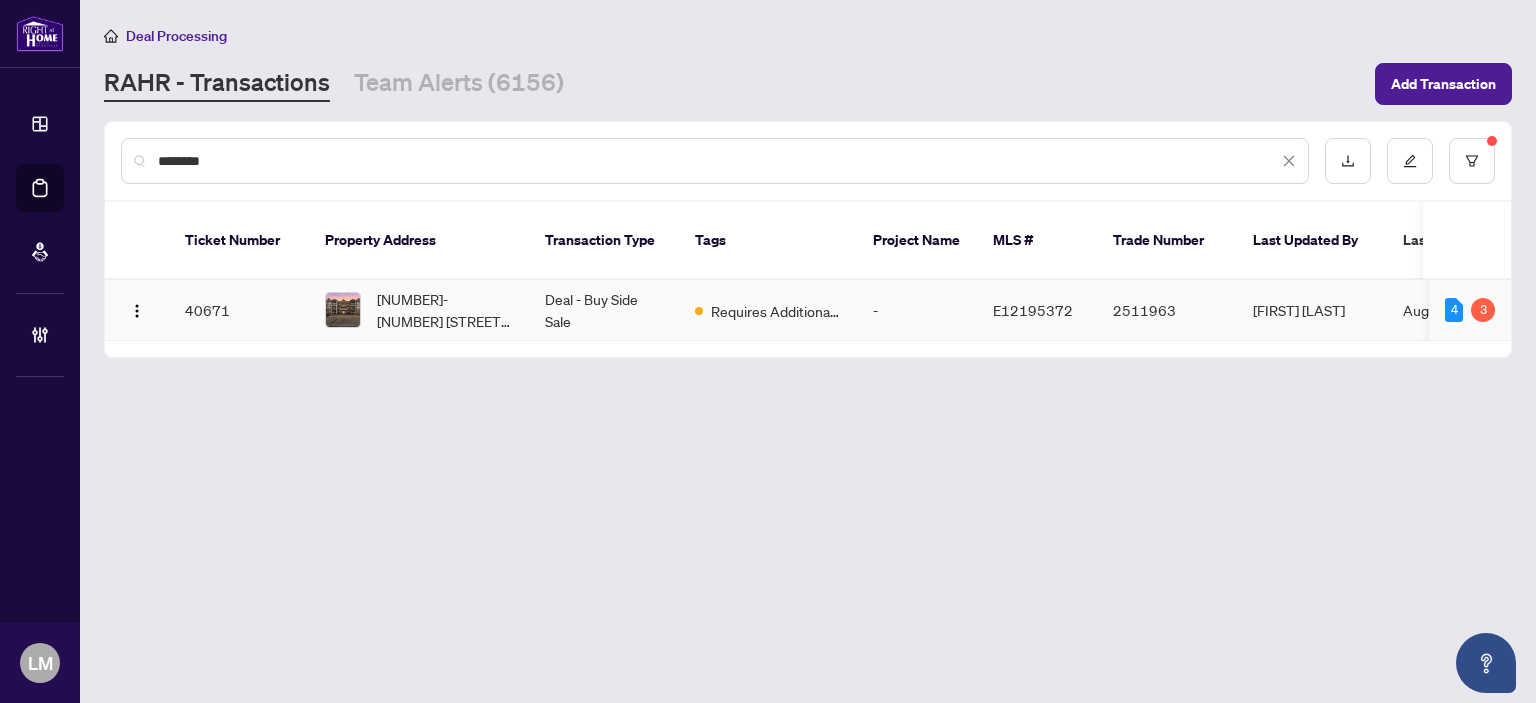type on "********" 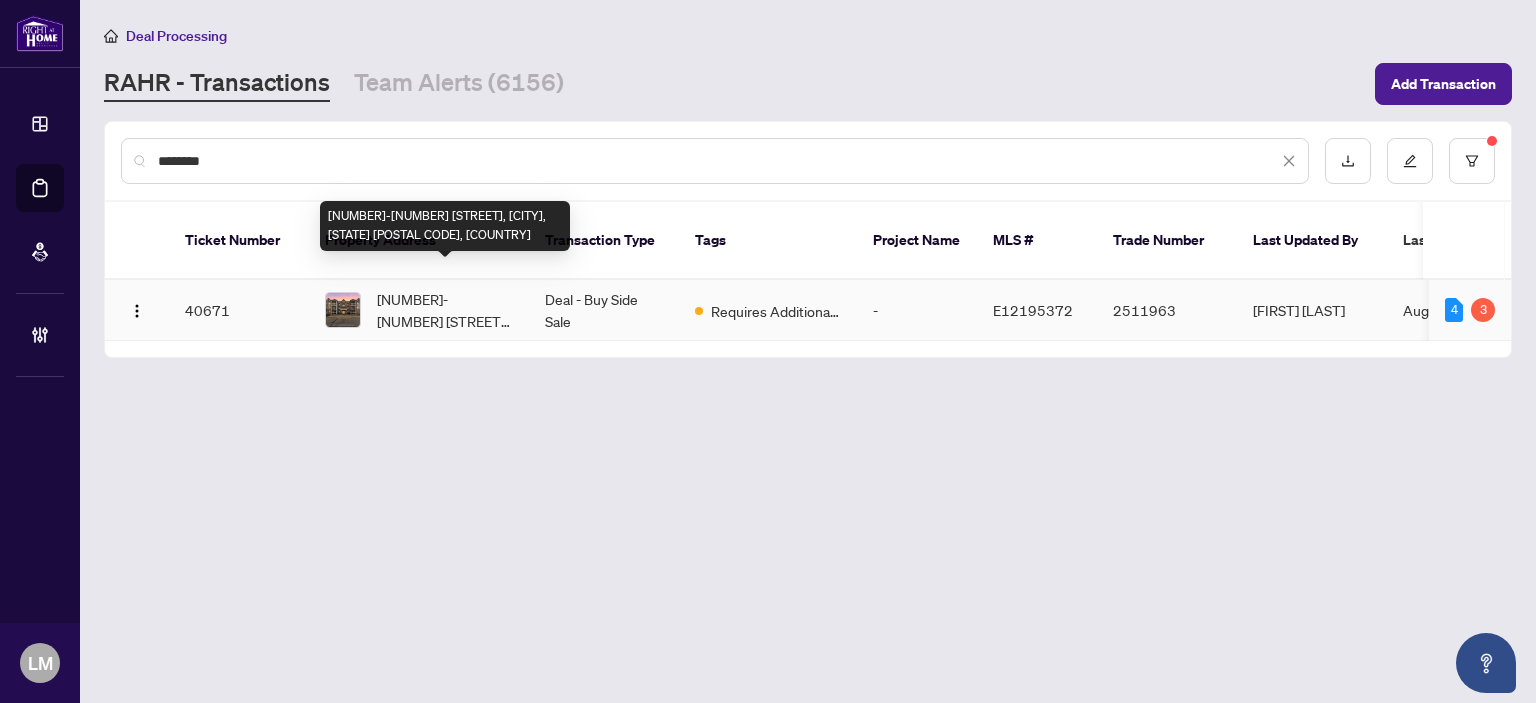 click on "[NUMBER]-[NUMBER] [STREET], [CITY], [STATE] [POSTAL CODE], [COUNTRY]" at bounding box center [445, 310] 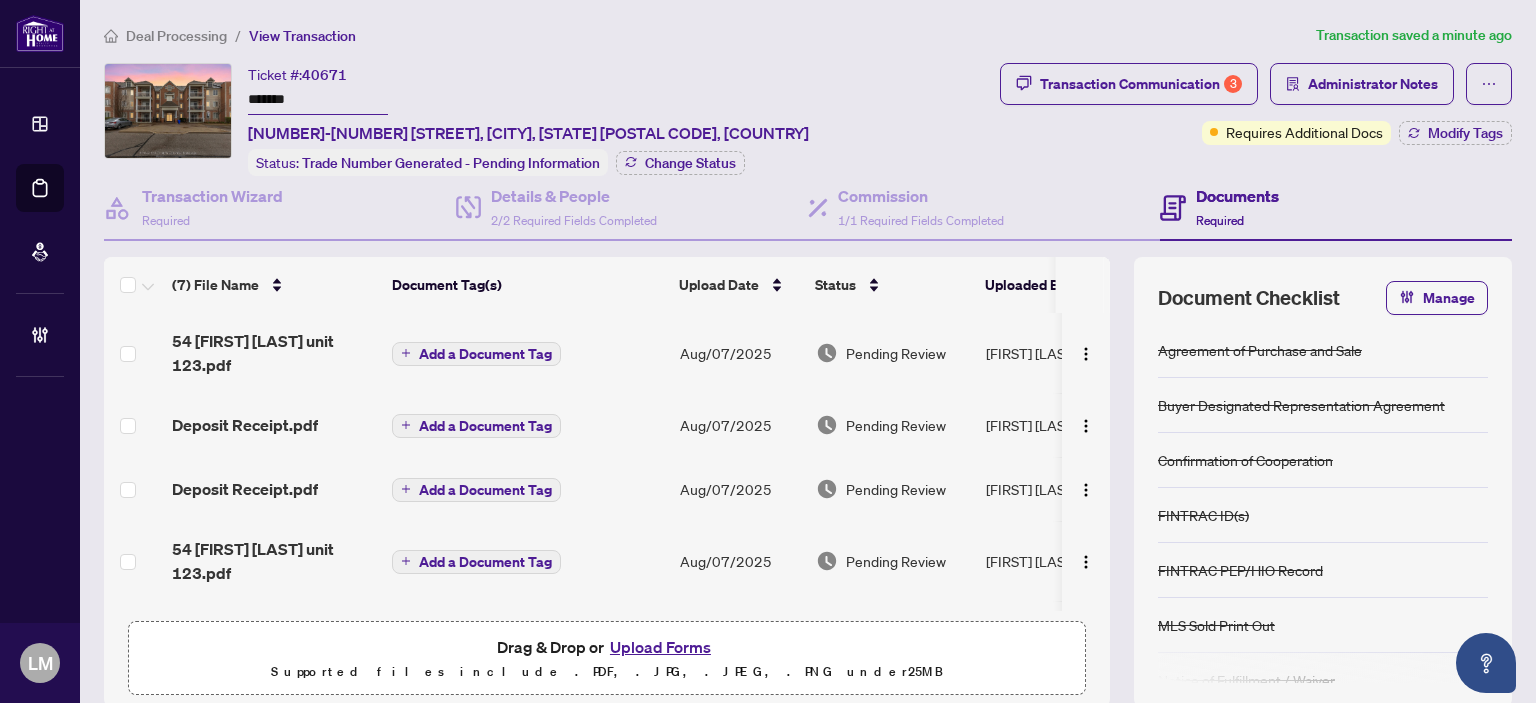 scroll, scrollTop: 249, scrollLeft: 0, axis: vertical 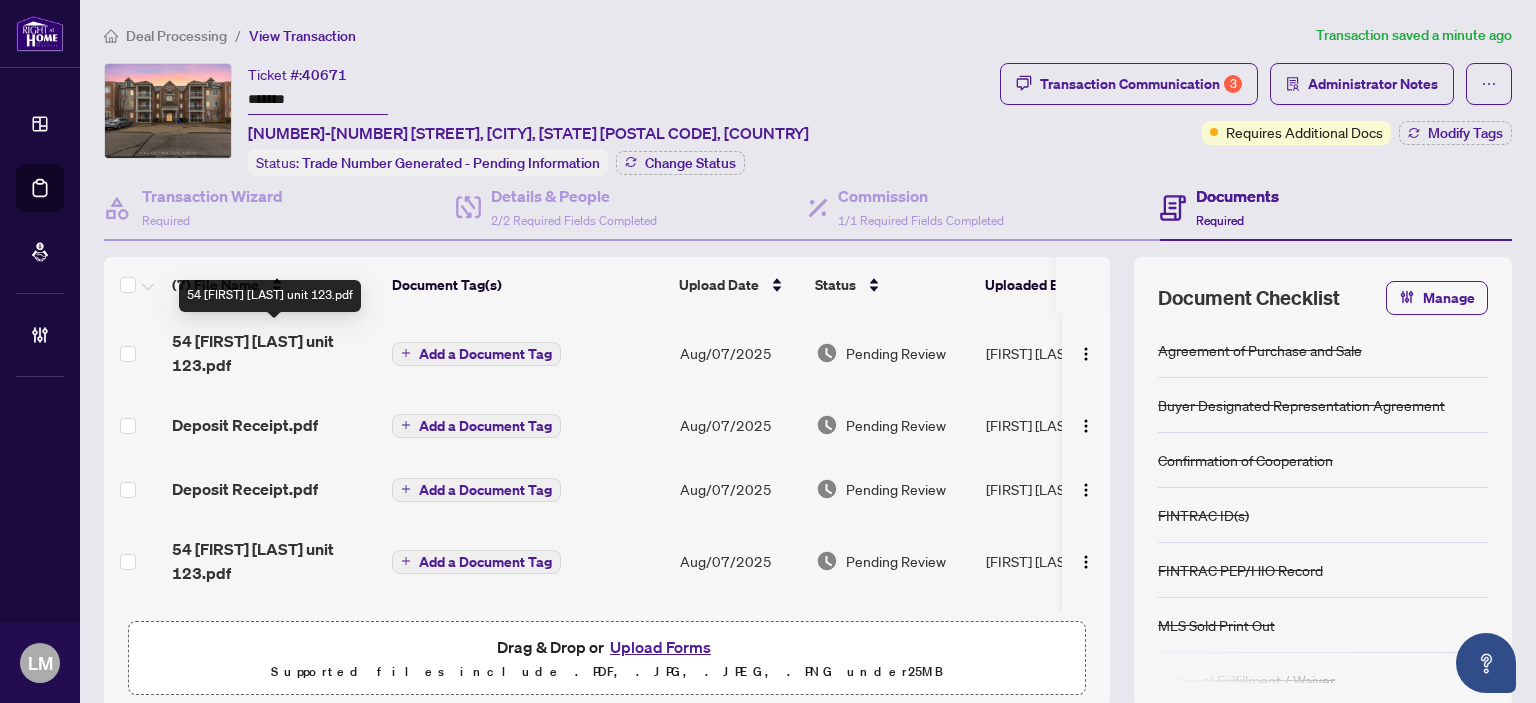click on "54 [FIRST] [LAST] unit 123.pdf" at bounding box center [274, 353] 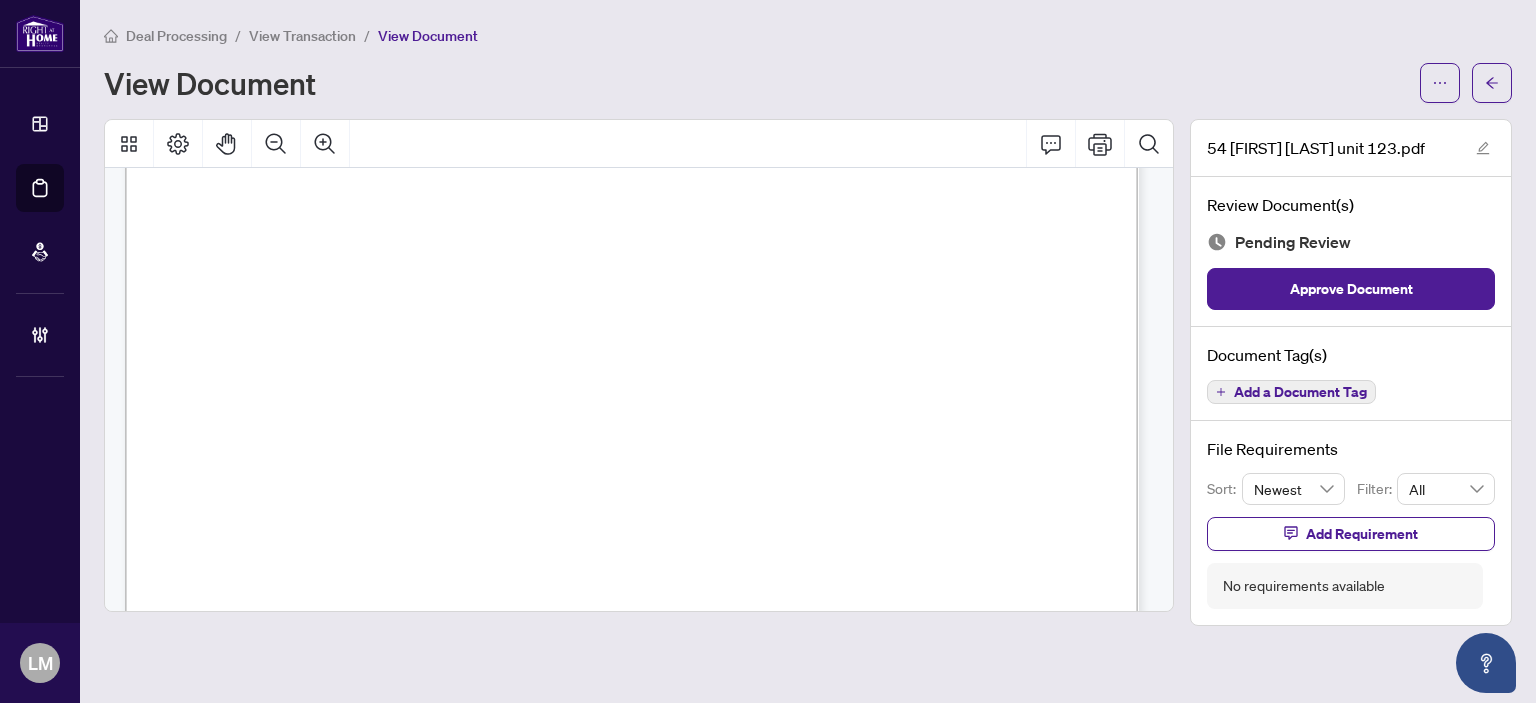 scroll, scrollTop: 5880, scrollLeft: 0, axis: vertical 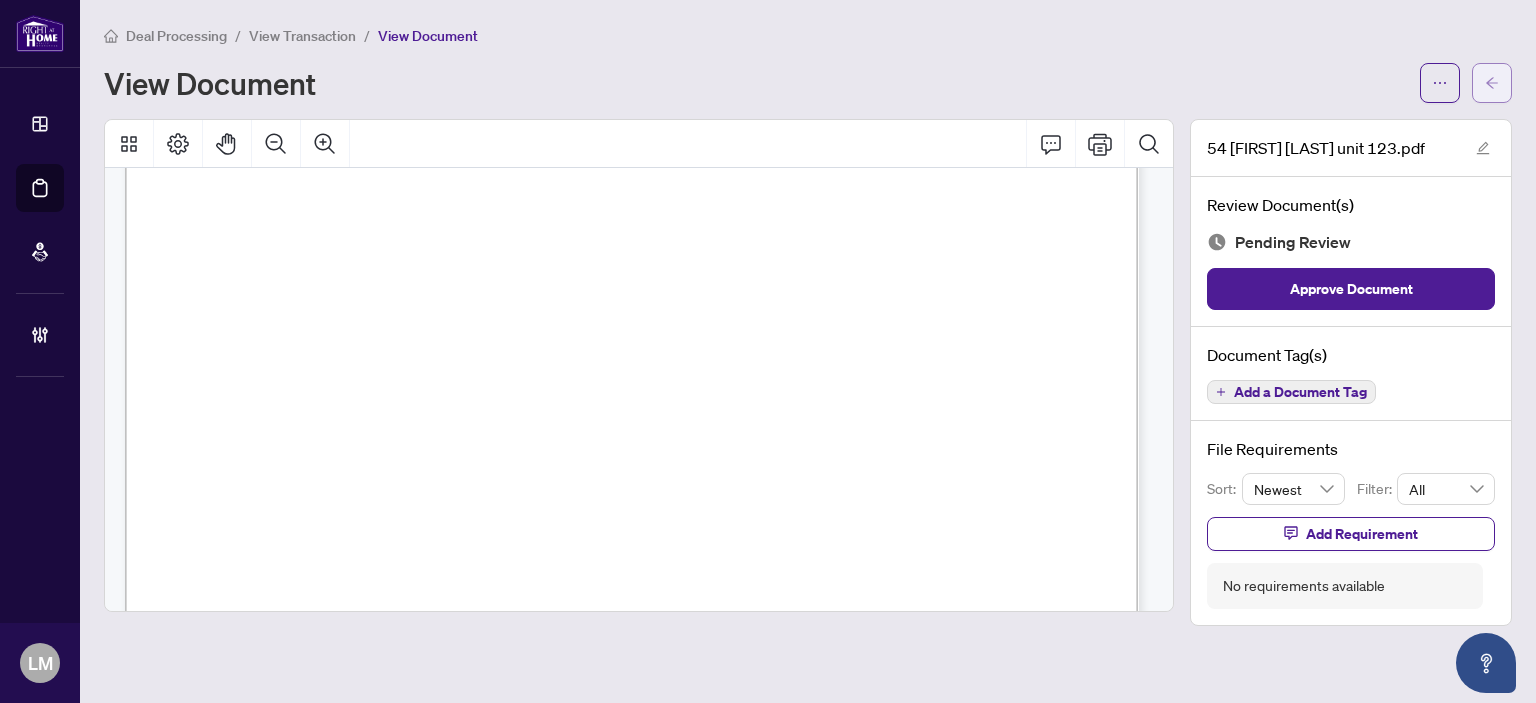 click 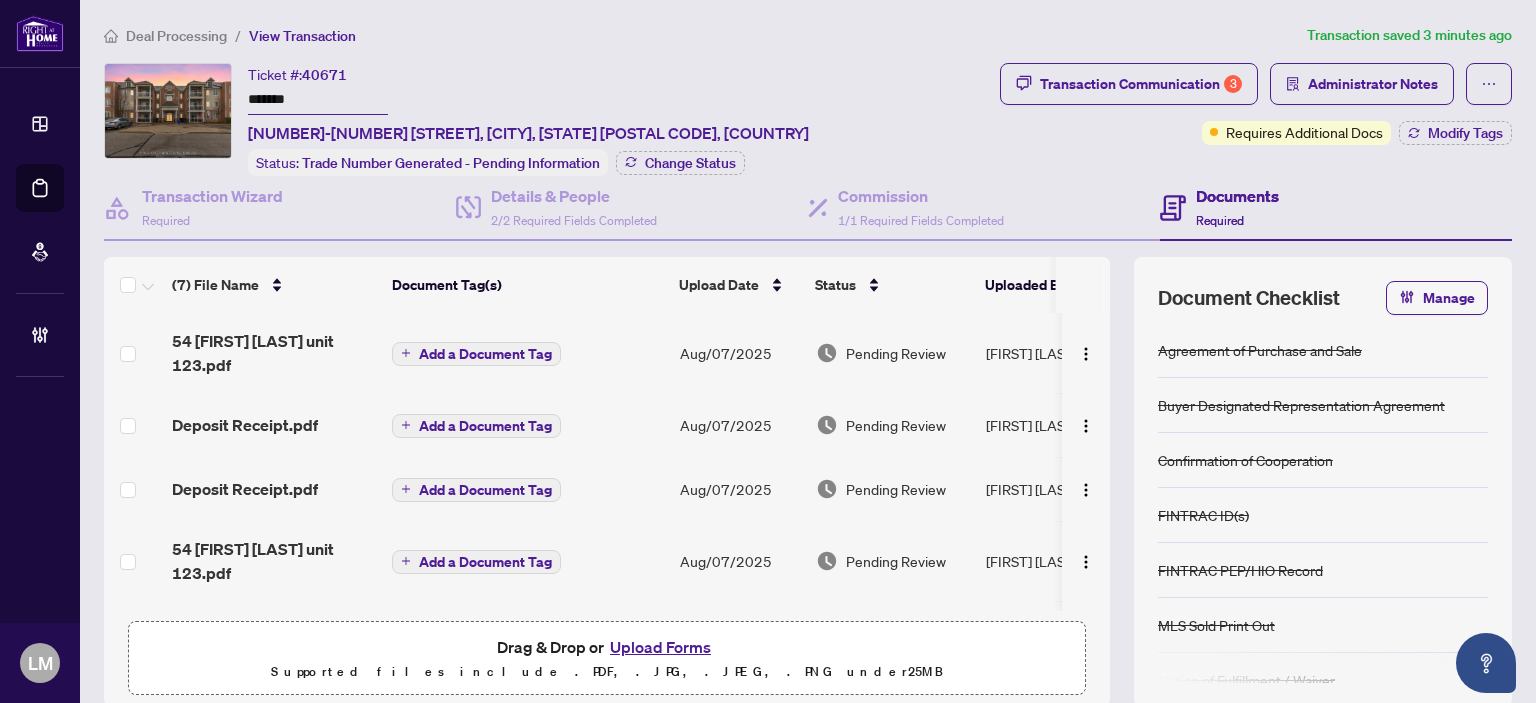 click at bounding box center [1489, 84] 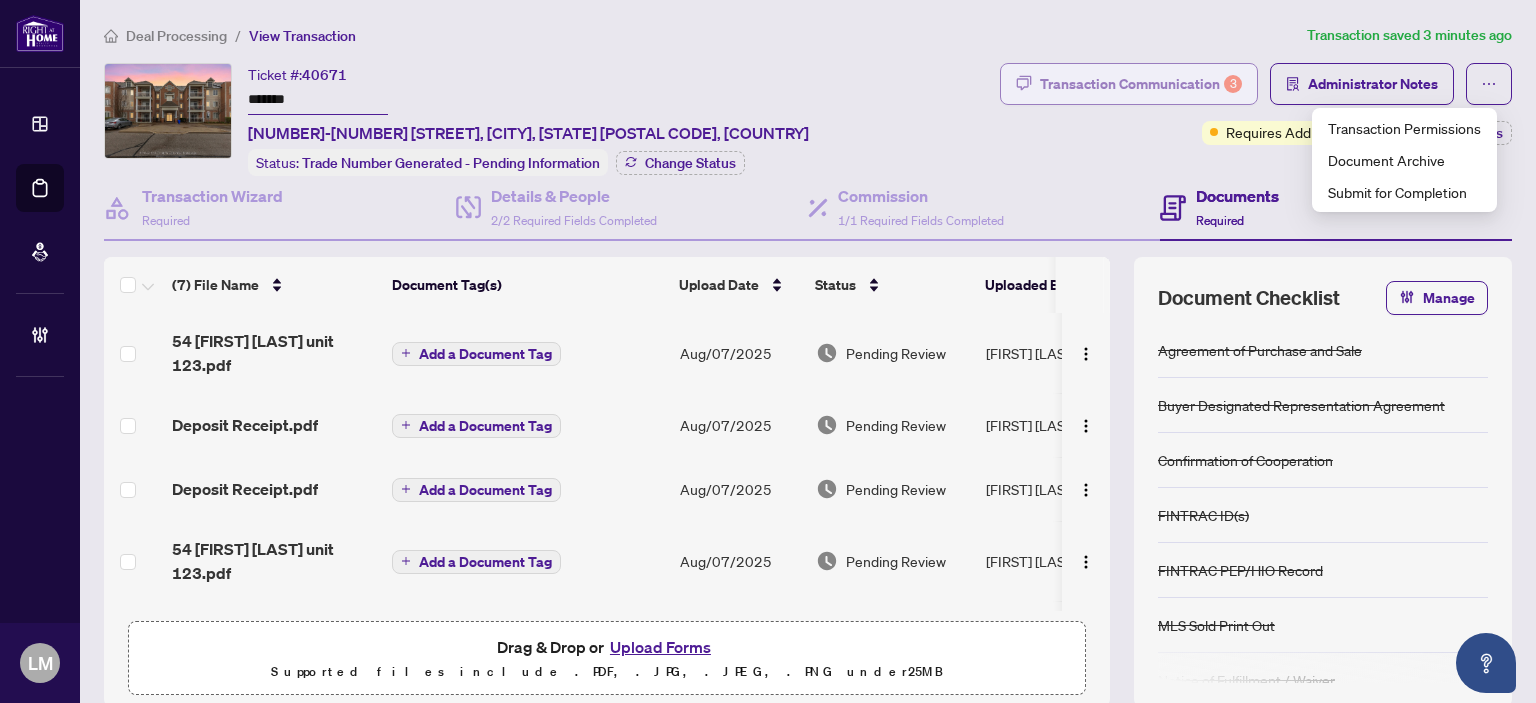 click on "Transaction Communication 3" at bounding box center (1141, 84) 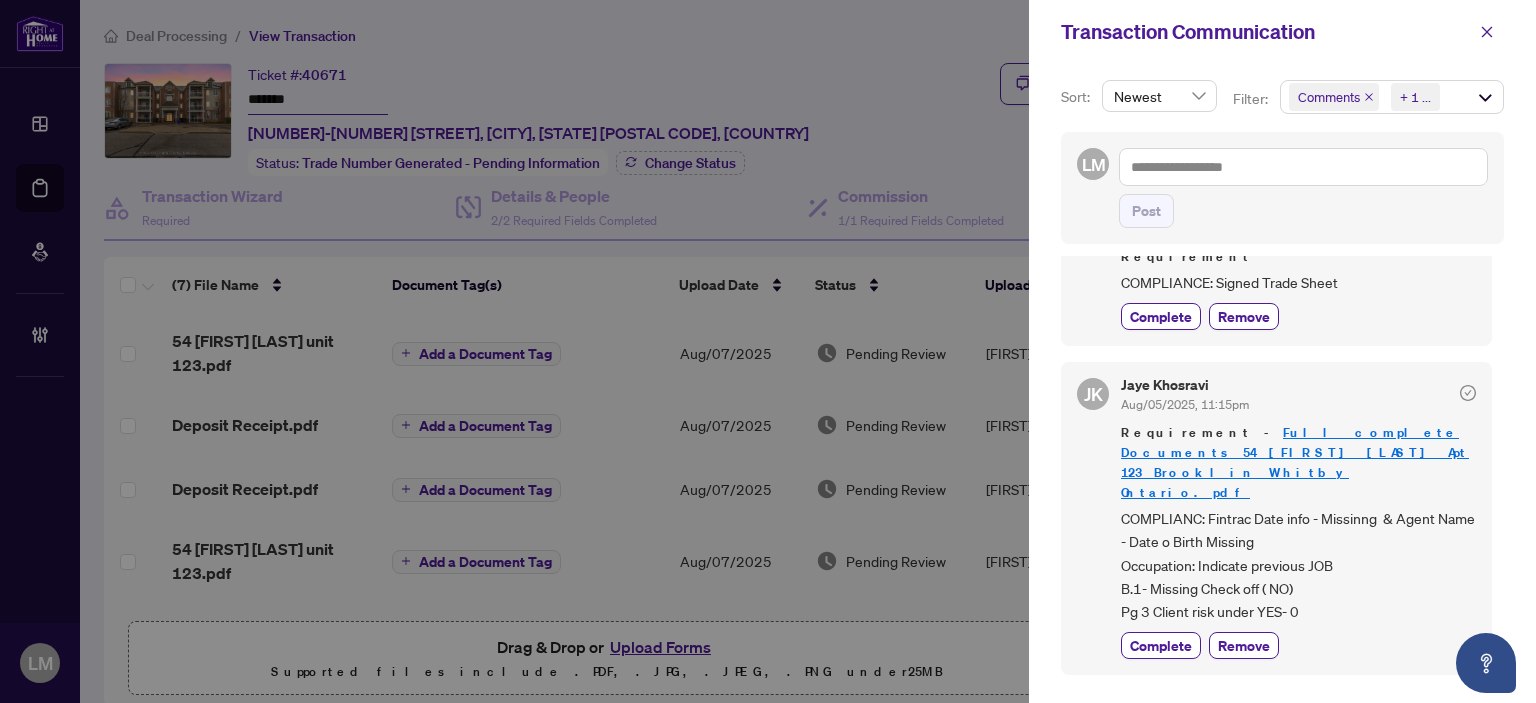 scroll, scrollTop: 444, scrollLeft: 0, axis: vertical 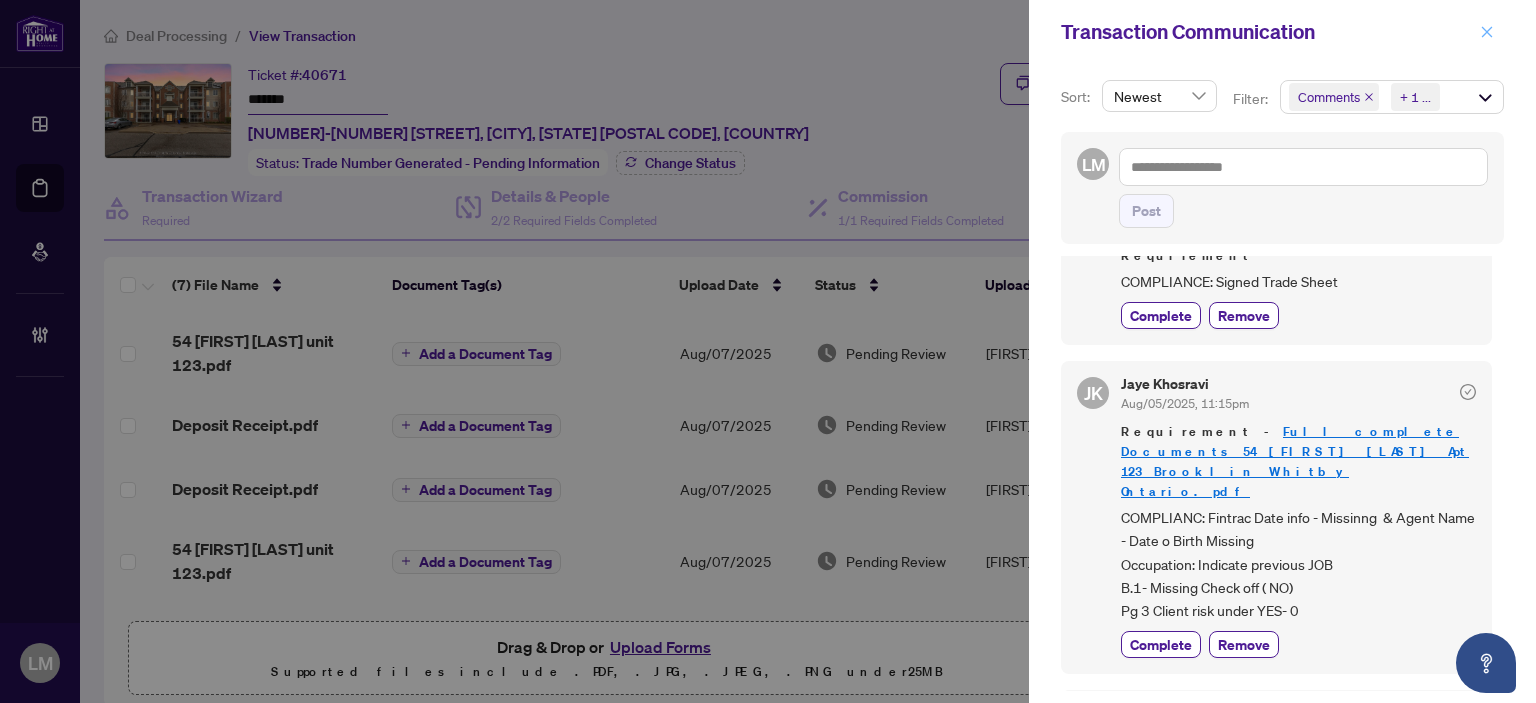 click at bounding box center (1487, 32) 